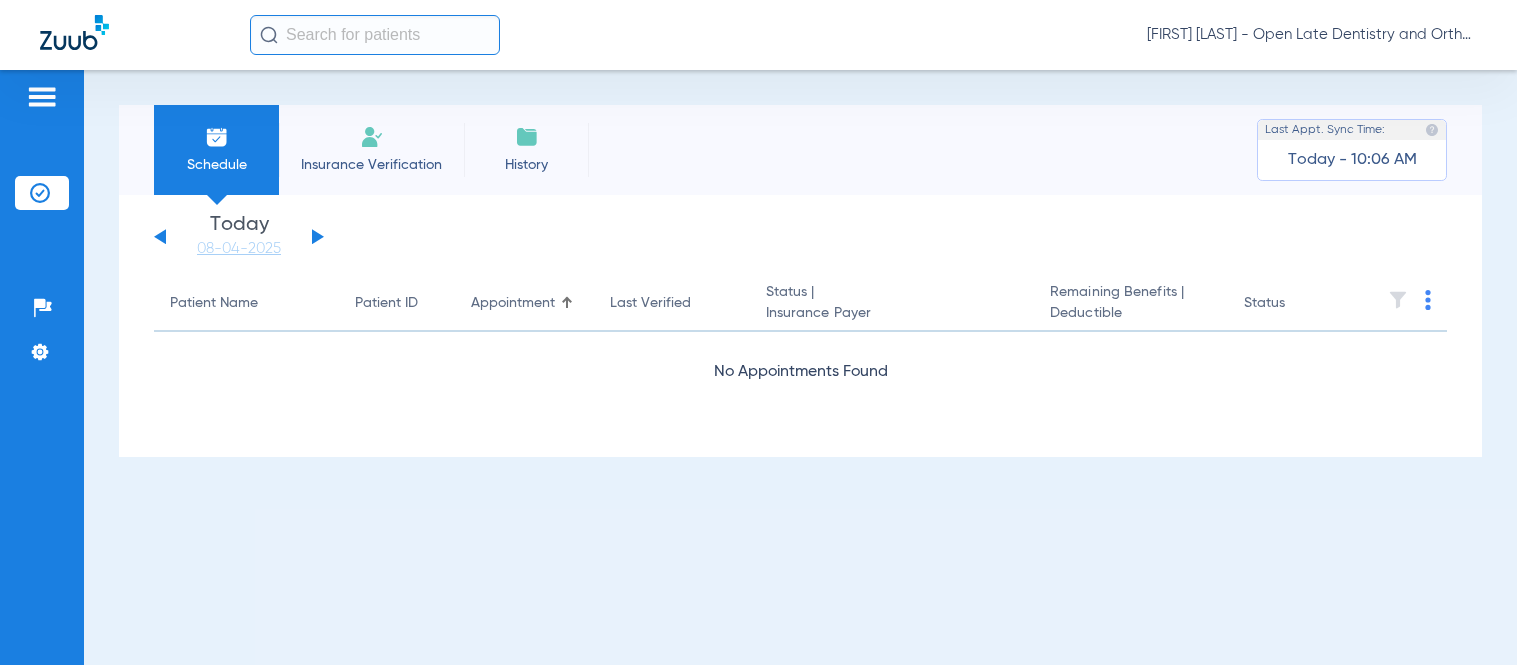 scroll, scrollTop: 0, scrollLeft: 0, axis: both 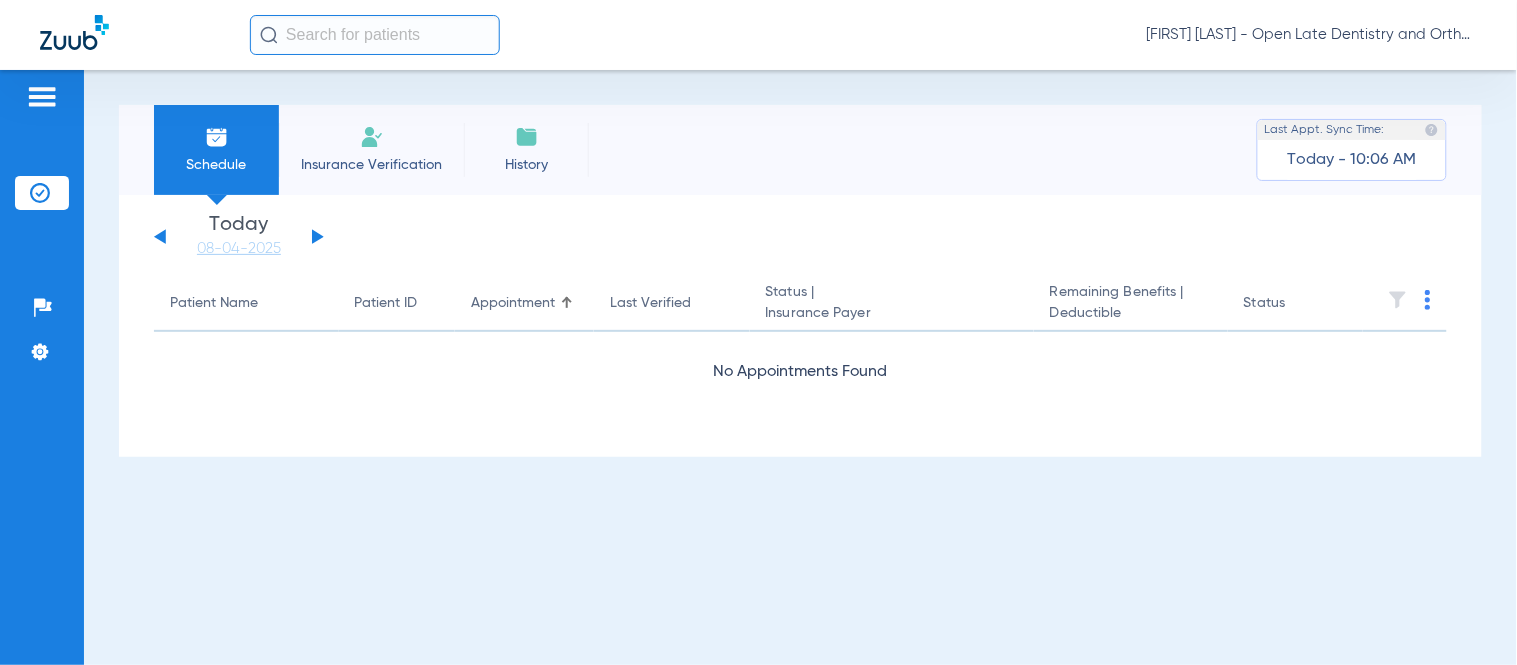 click 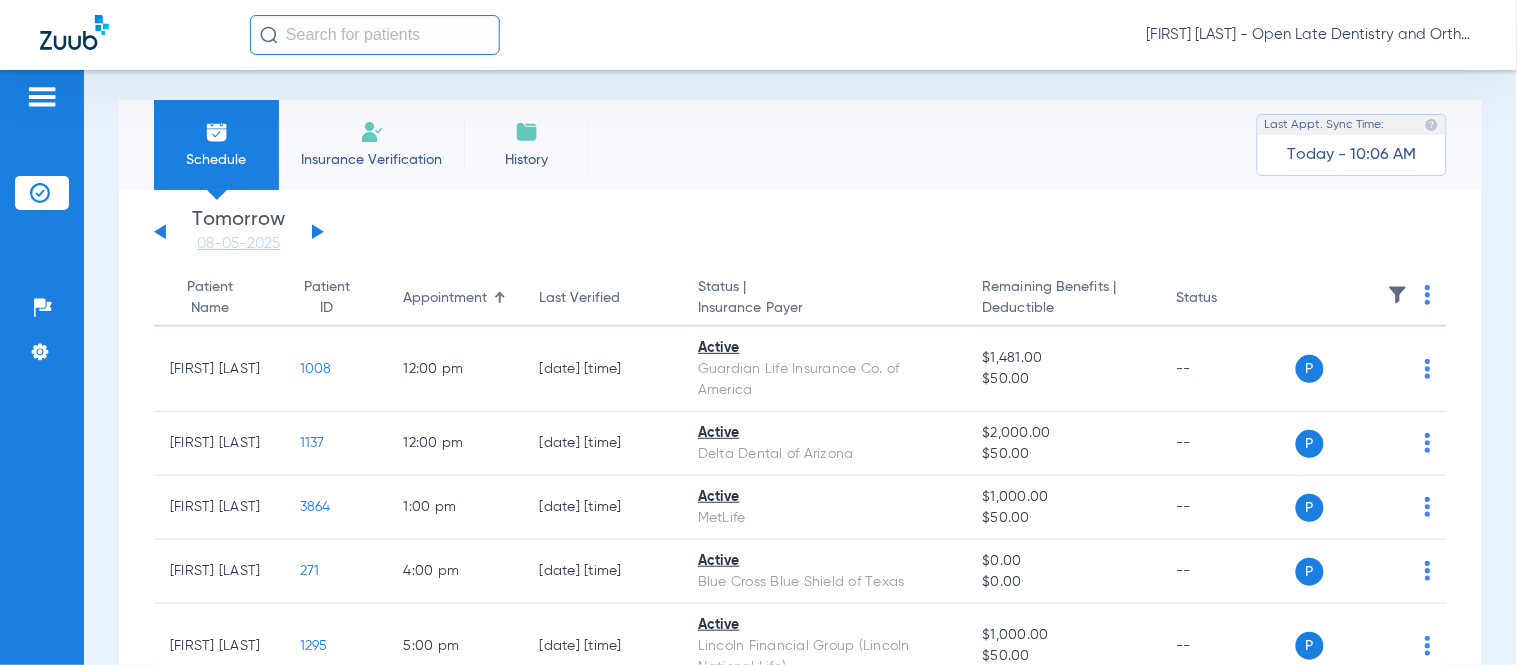 scroll, scrollTop: 0, scrollLeft: 0, axis: both 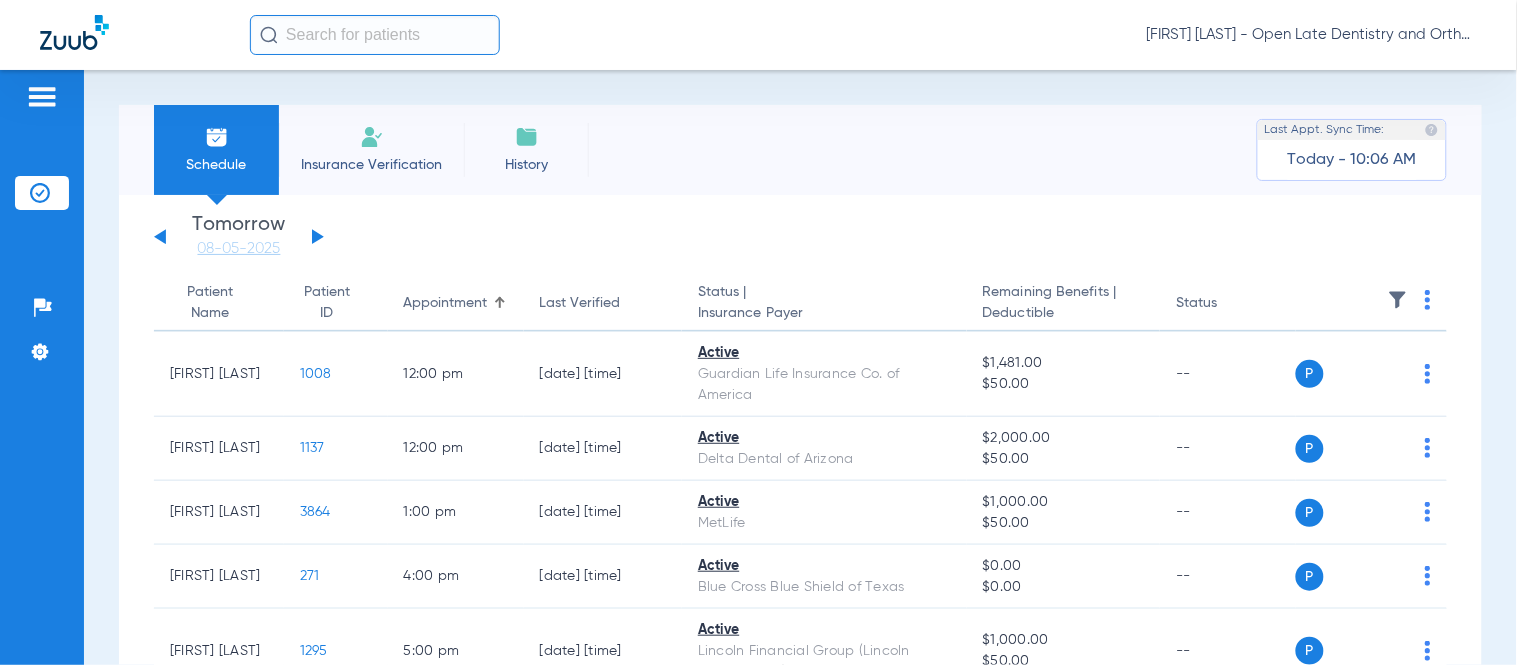click 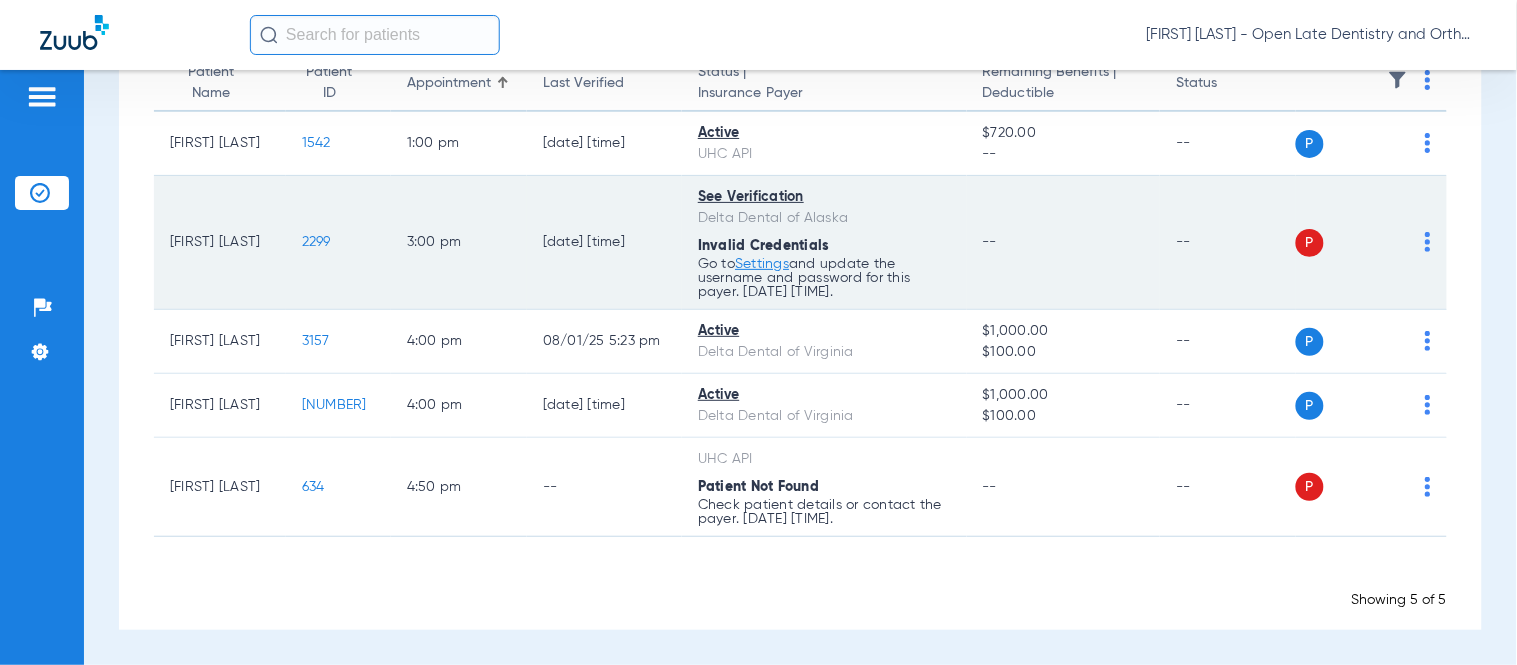 scroll, scrollTop: 221, scrollLeft: 0, axis: vertical 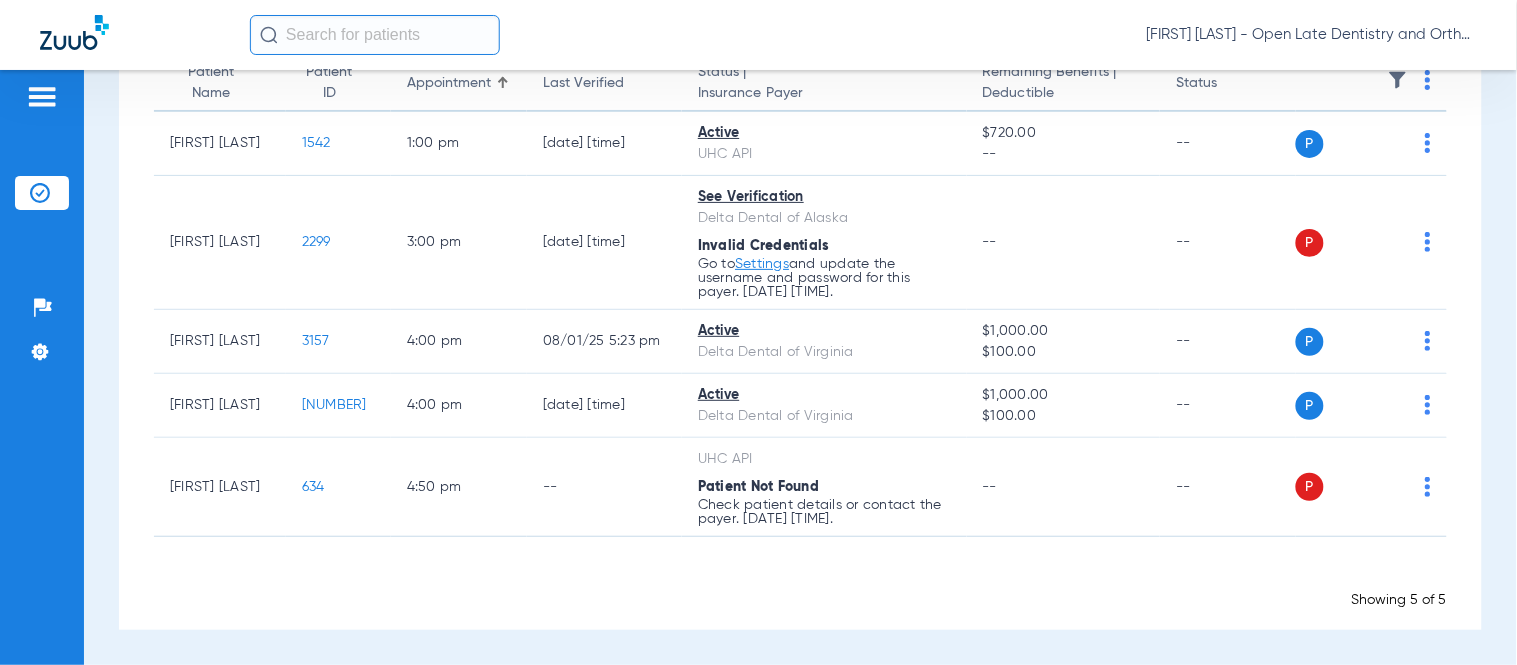 click on "Schedule Insurance Verification History Last Appt. Sync Time: Today - [TIME] Saturday [DATE] Sunday [DATE] Monday [DATE] Tuesday [DATE] Wednesday [DATE] Thursday [DATE] Friday [DATE] Saturday [DATE] Sunday [DATE] Monday [DATE] Tuesday [DATE] Wednesday [DATE] Thursday [DATE] Friday [DATE] Saturday [DATE] Sunday [DATE] Monday [DATE] Tuesday [DATE] Wednesday [DATE] Thursday [DATE] Friday [DATE] Saturday [DATE] Sunday [DATE] Monday [DATE] Tuesday [DATE] Wednesday [DATE] Thursday [DATE] Friday [DATE] Saturday [DATE] Sunday [DATE] Monday [DATE] Tuesday [DATE] Wednesday [DATE] Thursday [DATE] Friday [DATE] Saturday [DATE] Sunday [DATE] Monday [DATE] Tuesday [DATE] Wednesday [DATE] Thursday [DATE] Friday [DATE] Saturday [DATE] Sunday [DATE] Monday [DATE] Tuesday [DATE] Wednesday [DATE] Thursday [DATE] Su" at bounding box center [800, 367] 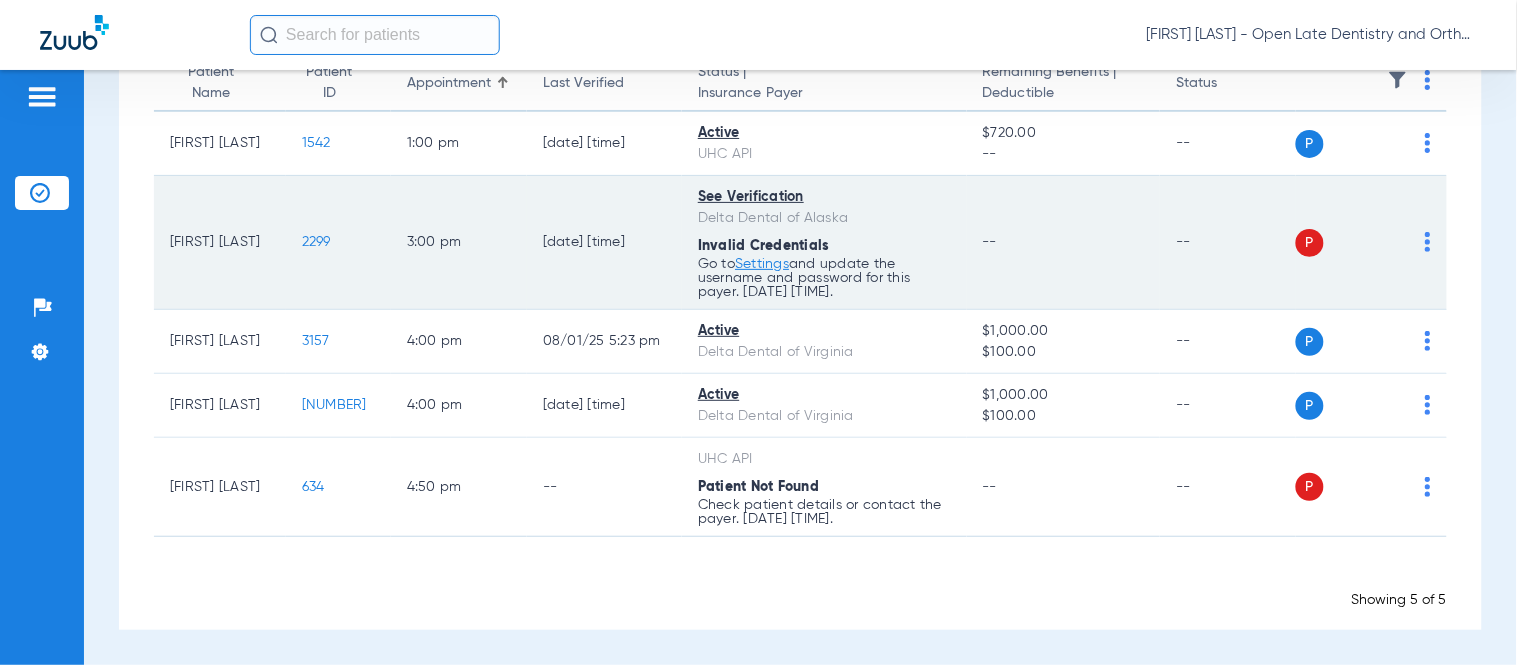 click on "2299" 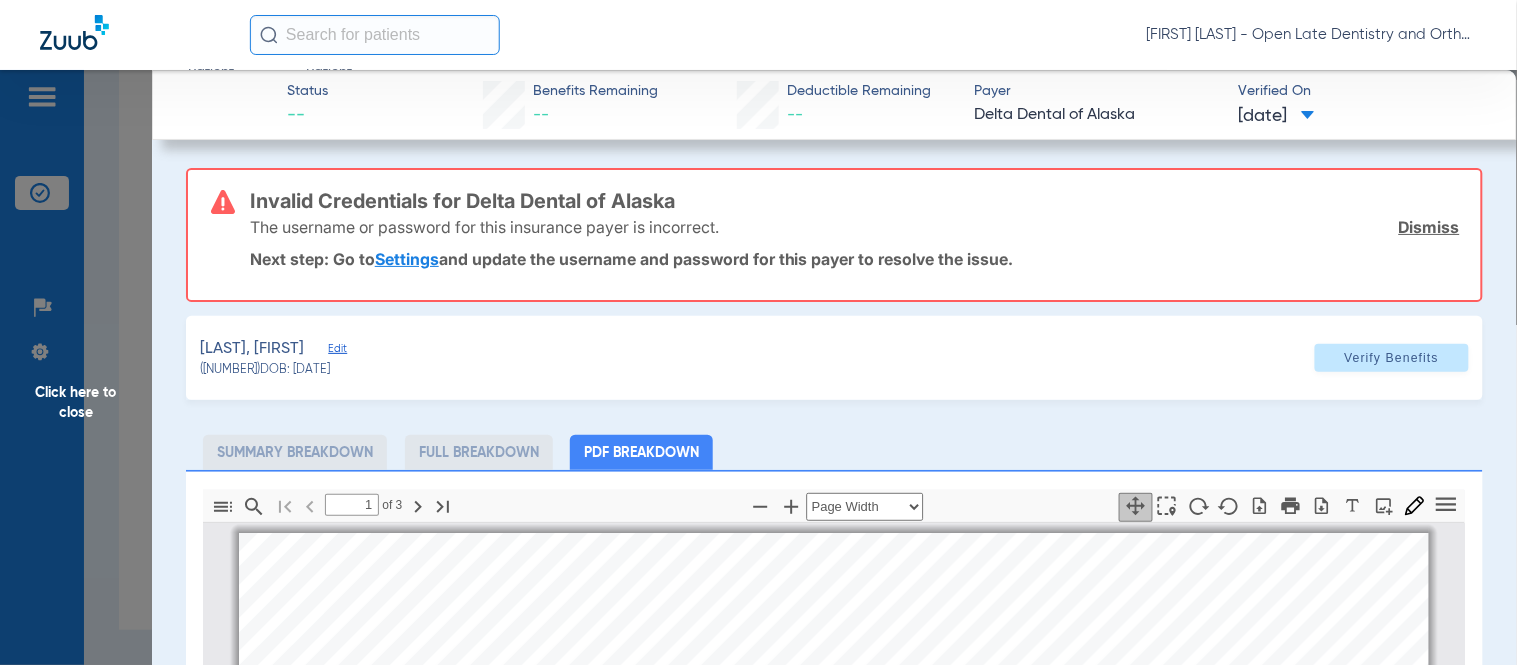 scroll, scrollTop: 10, scrollLeft: 0, axis: vertical 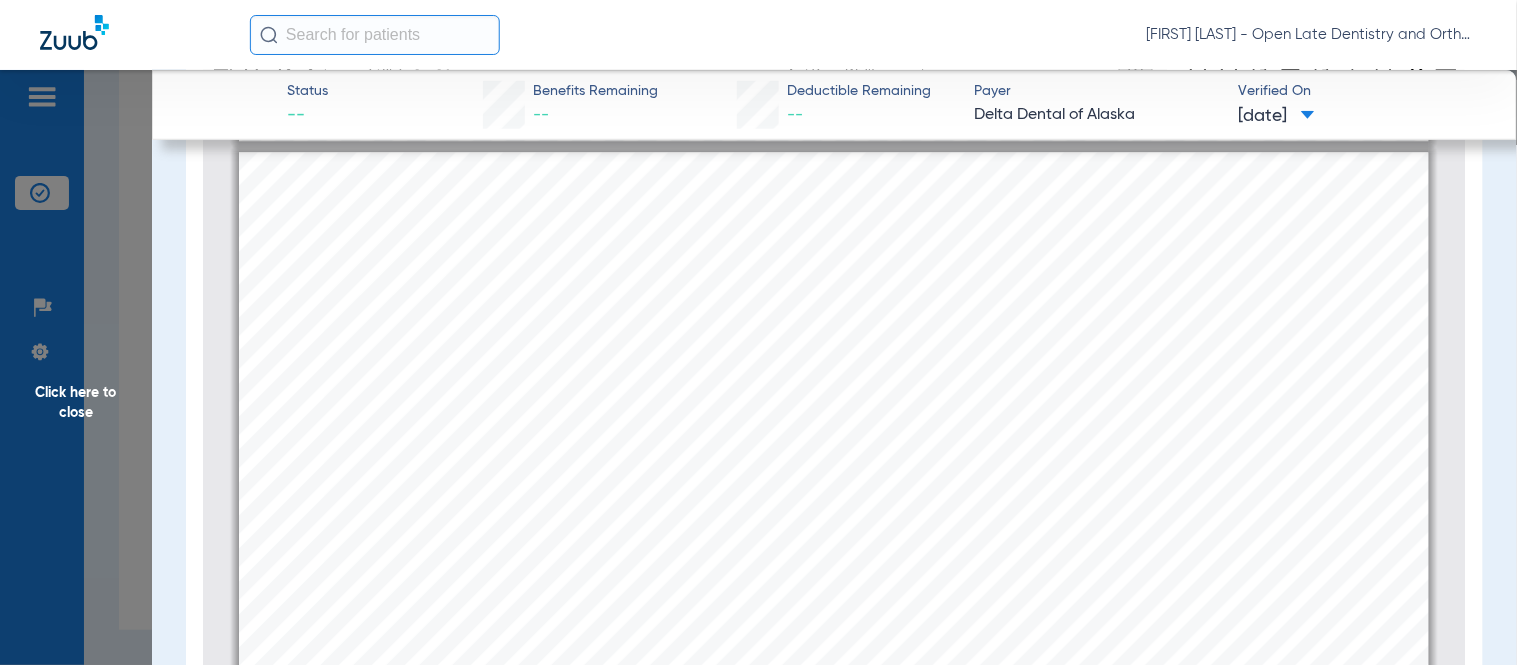 drag, startPoint x: 531, startPoint y: 372, endPoint x: 467, endPoint y: 375, distance: 64.070274 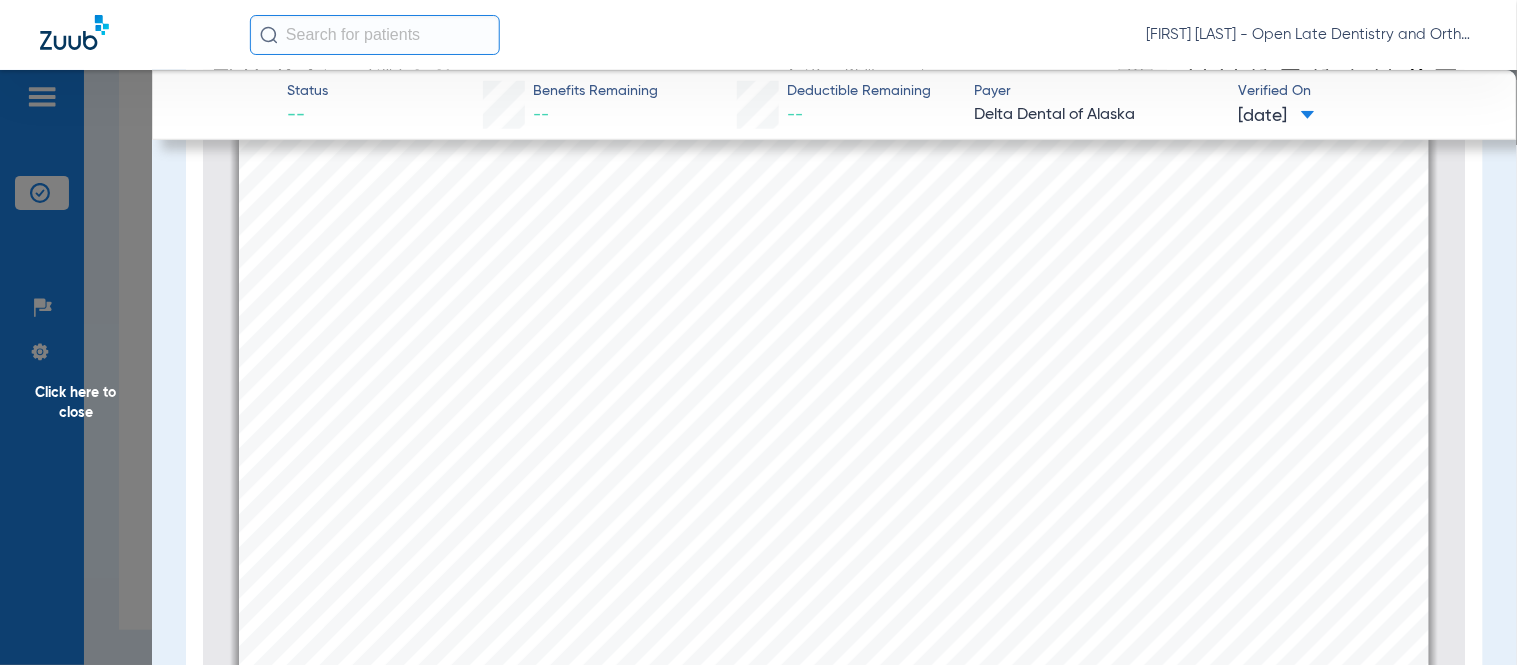 scroll, scrollTop: 3441, scrollLeft: 0, axis: vertical 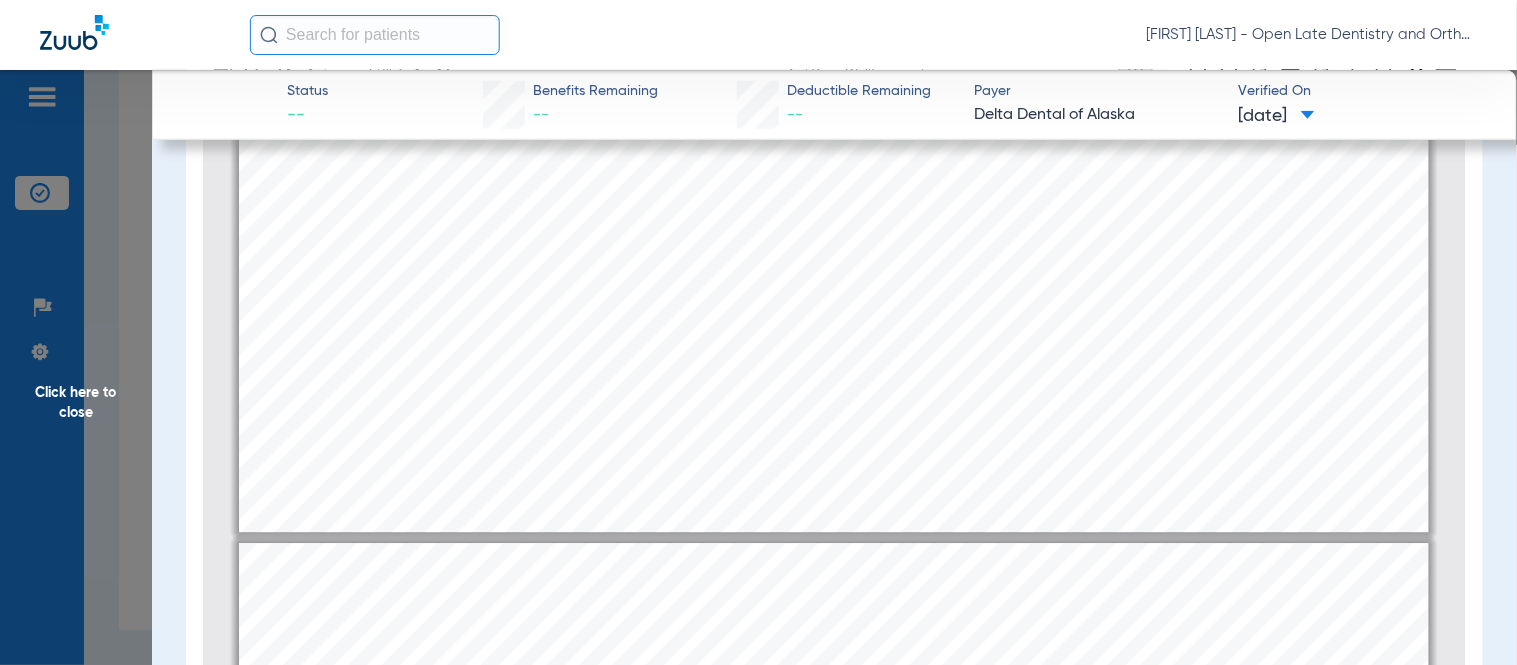 type on "1" 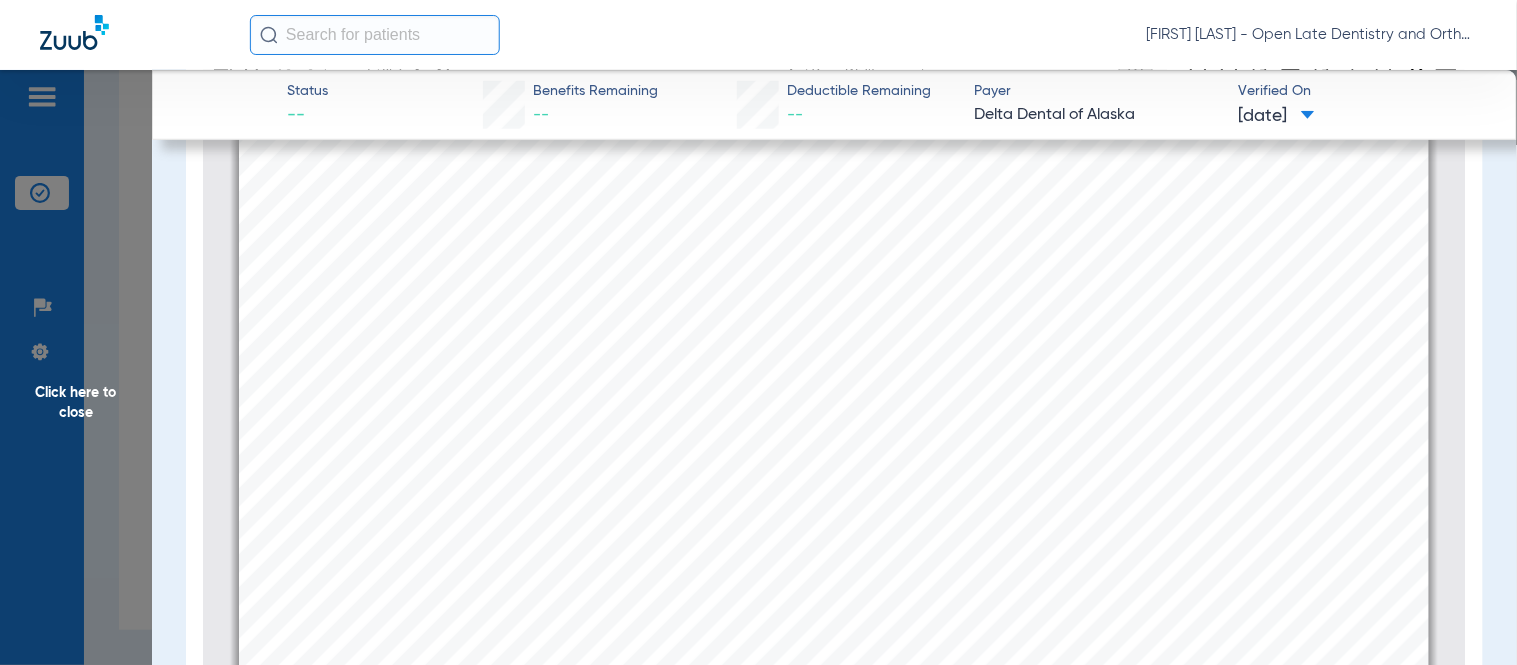 scroll, scrollTop: 0, scrollLeft: 0, axis: both 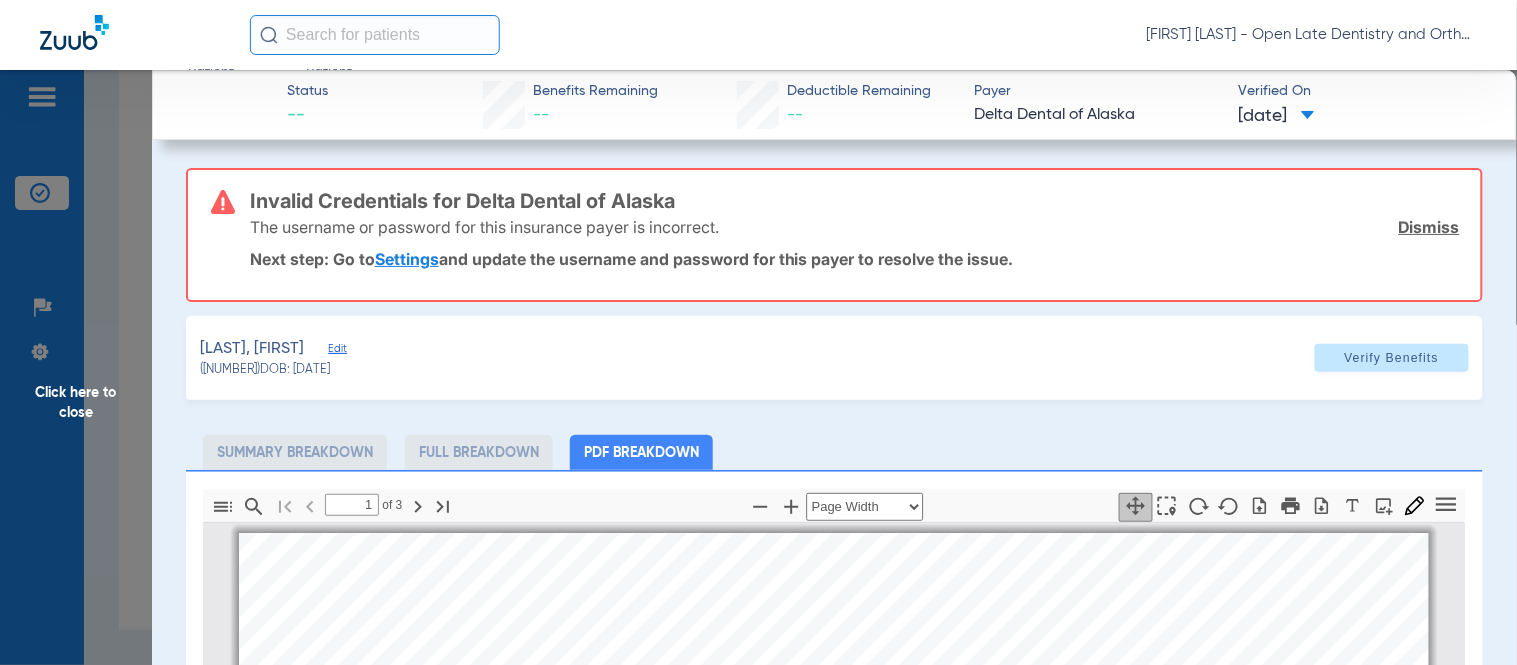 click on "Dismiss" 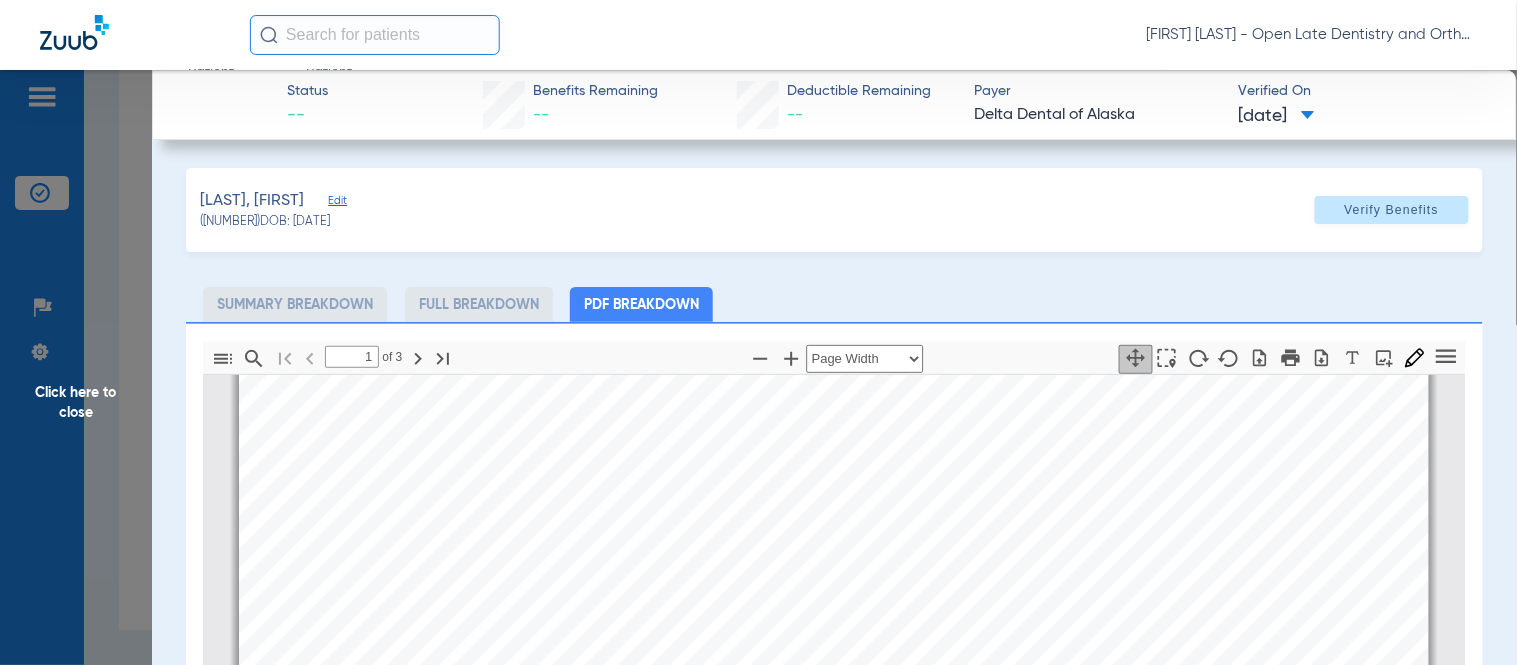 scroll, scrollTop: 222, scrollLeft: 0, axis: vertical 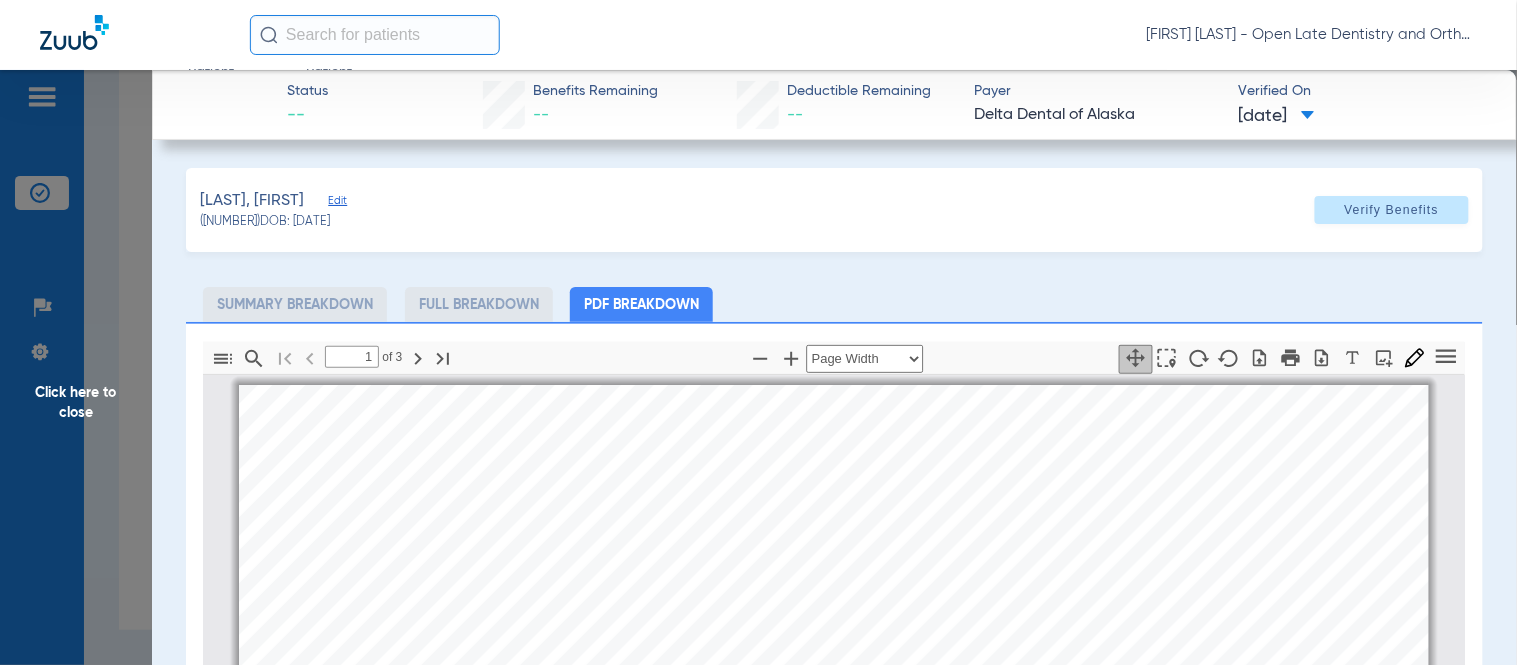 click on "Edit" 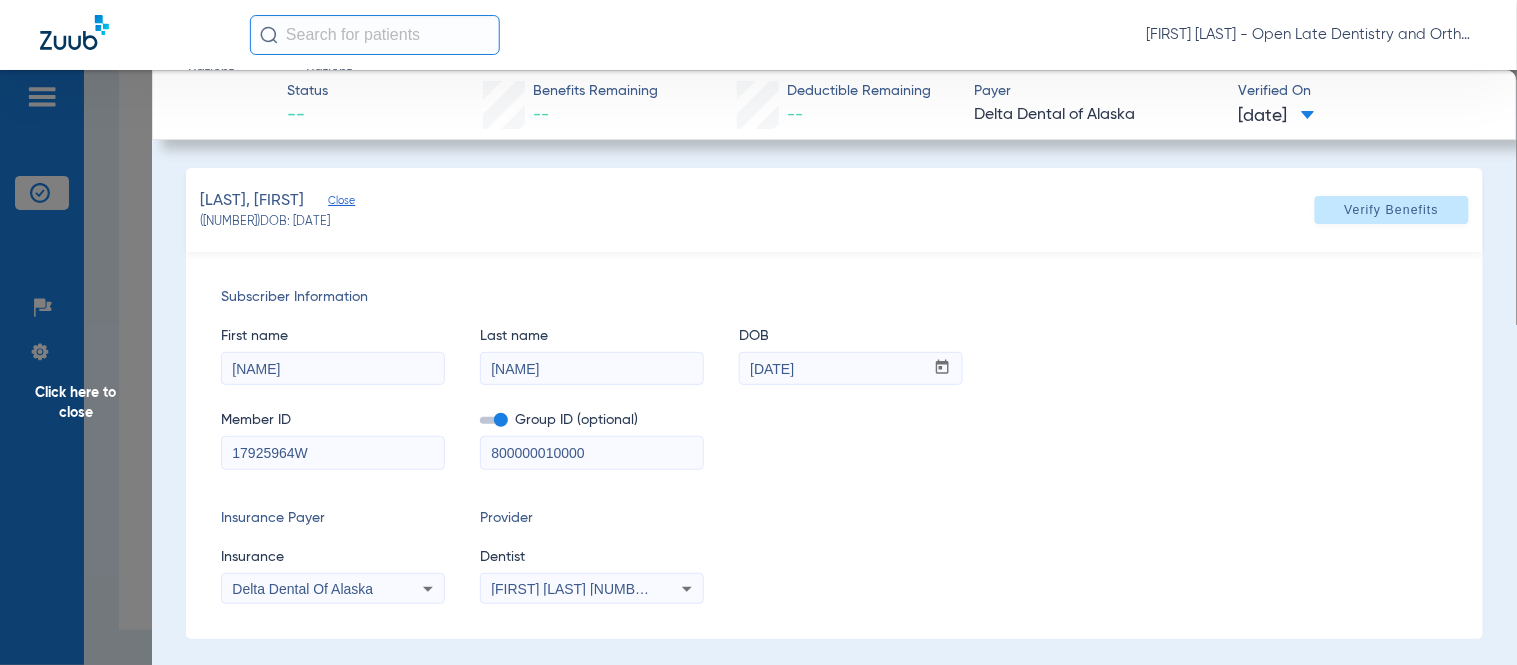 drag, startPoint x: 317, startPoint y: 451, endPoint x: 222, endPoint y: 452, distance: 95.005264 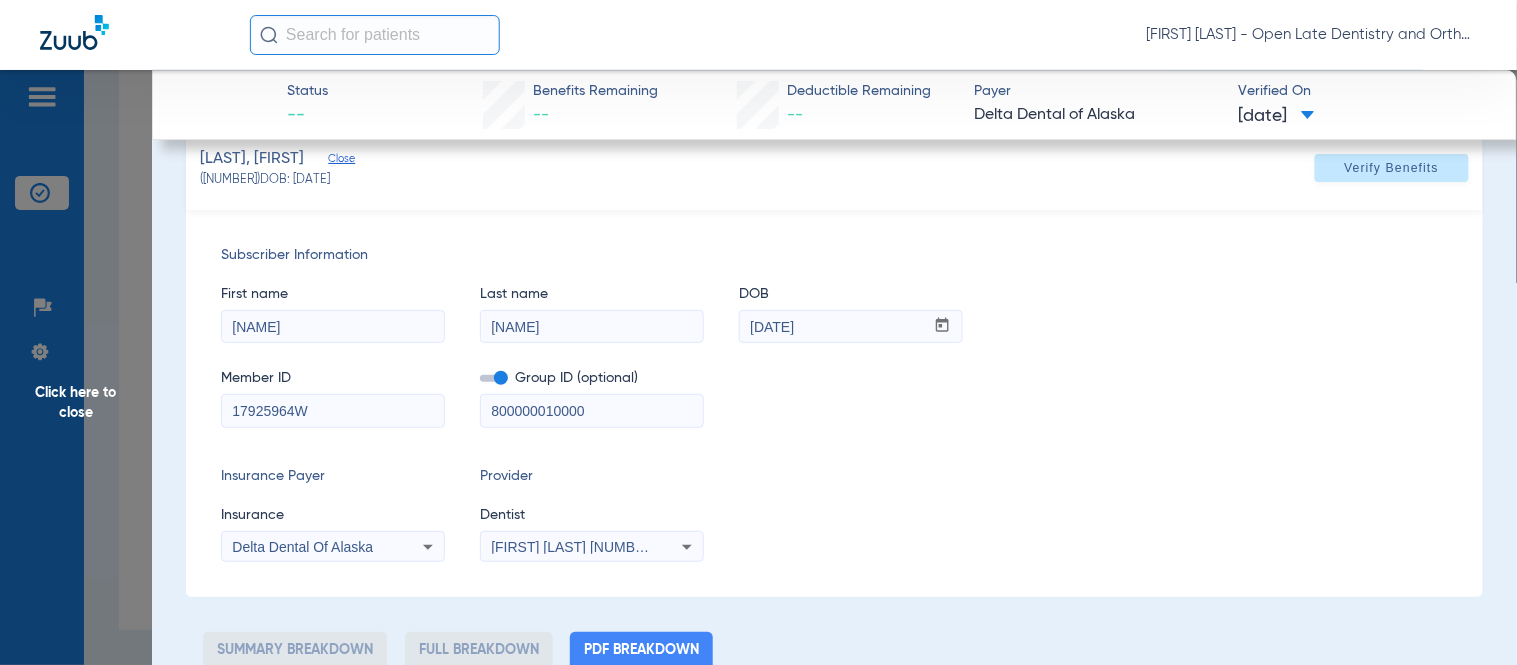 scroll, scrollTop: 111, scrollLeft: 0, axis: vertical 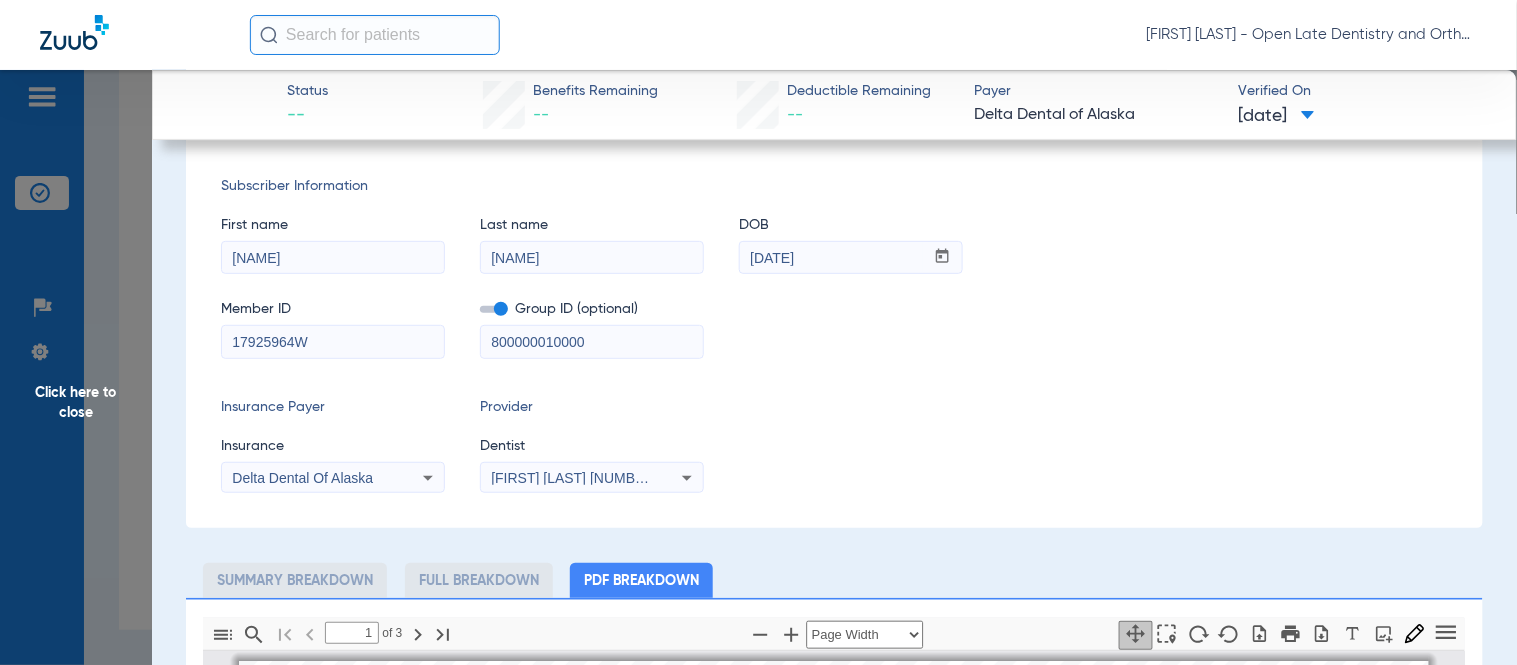 click on "Delta Dental Of Alaska" at bounding box center (333, 478) 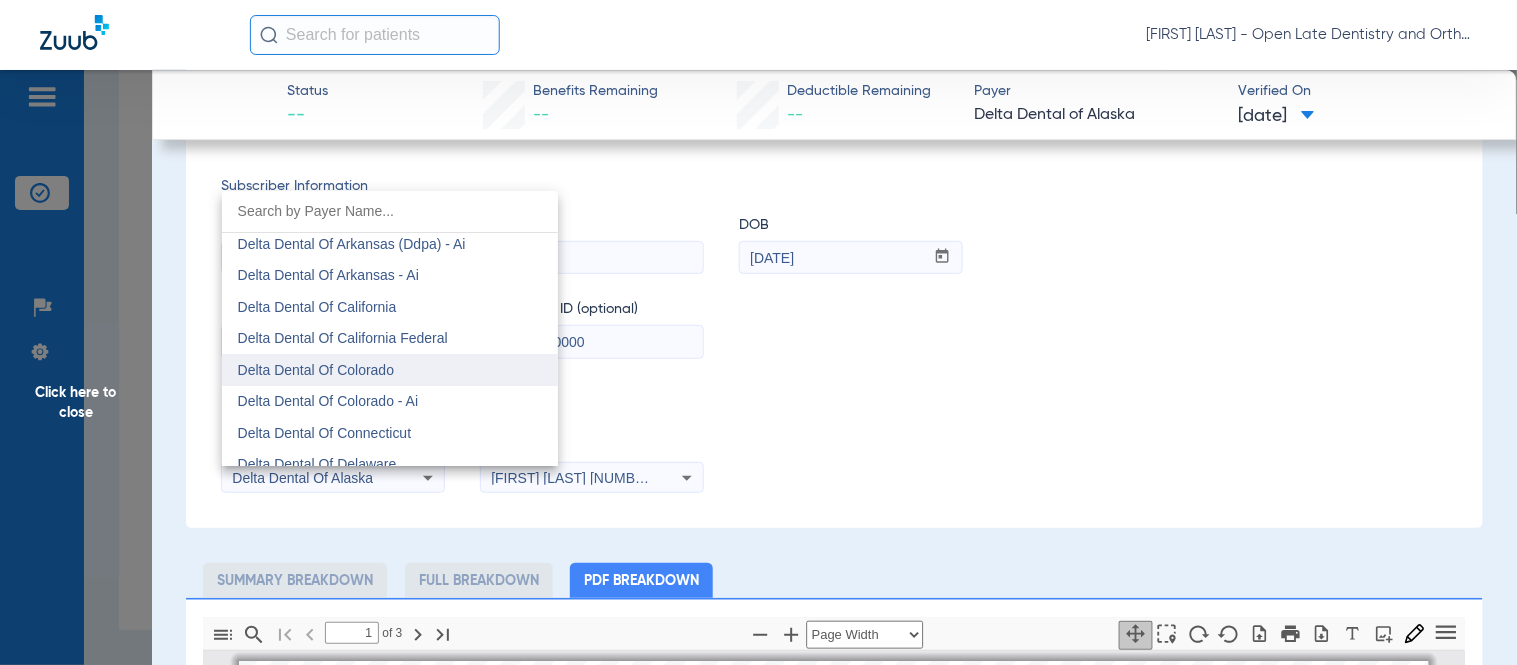 scroll, scrollTop: 3705, scrollLeft: 0, axis: vertical 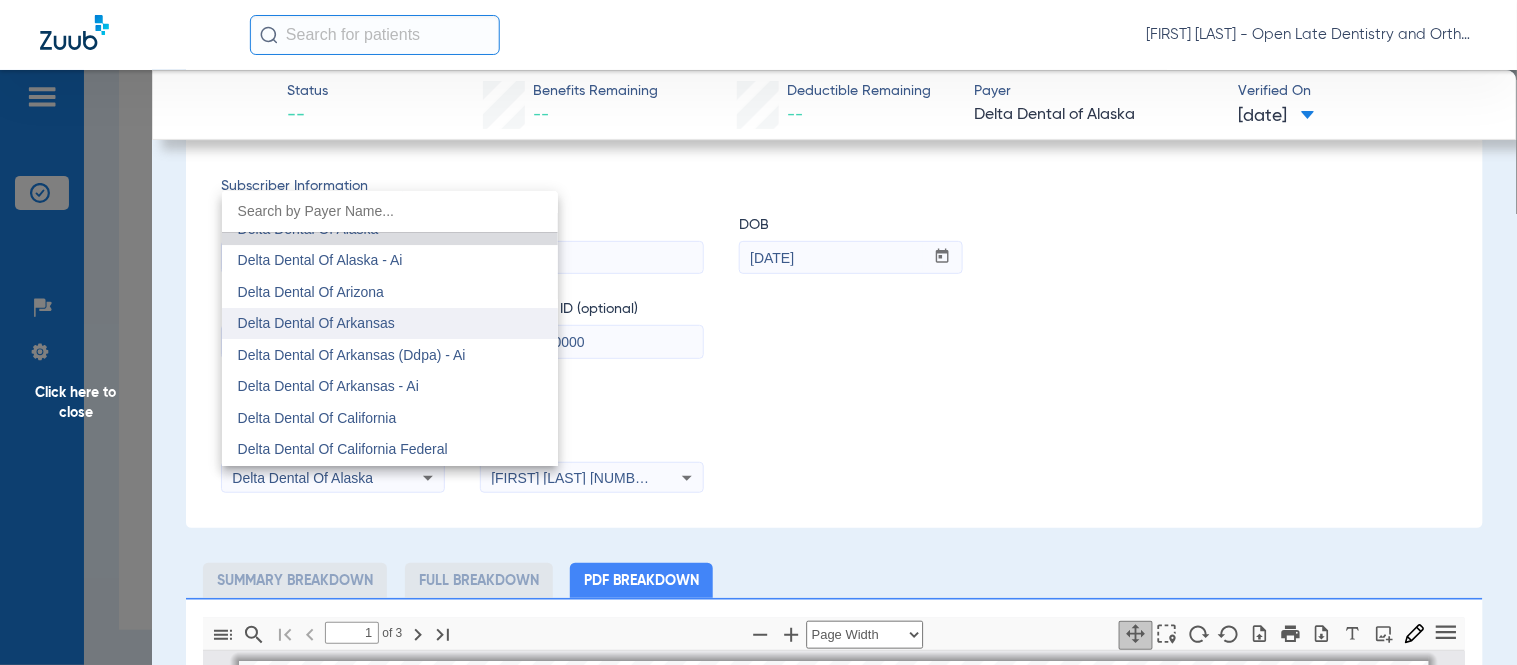 click on "Delta Dental Of Arkansas" at bounding box center [390, 324] 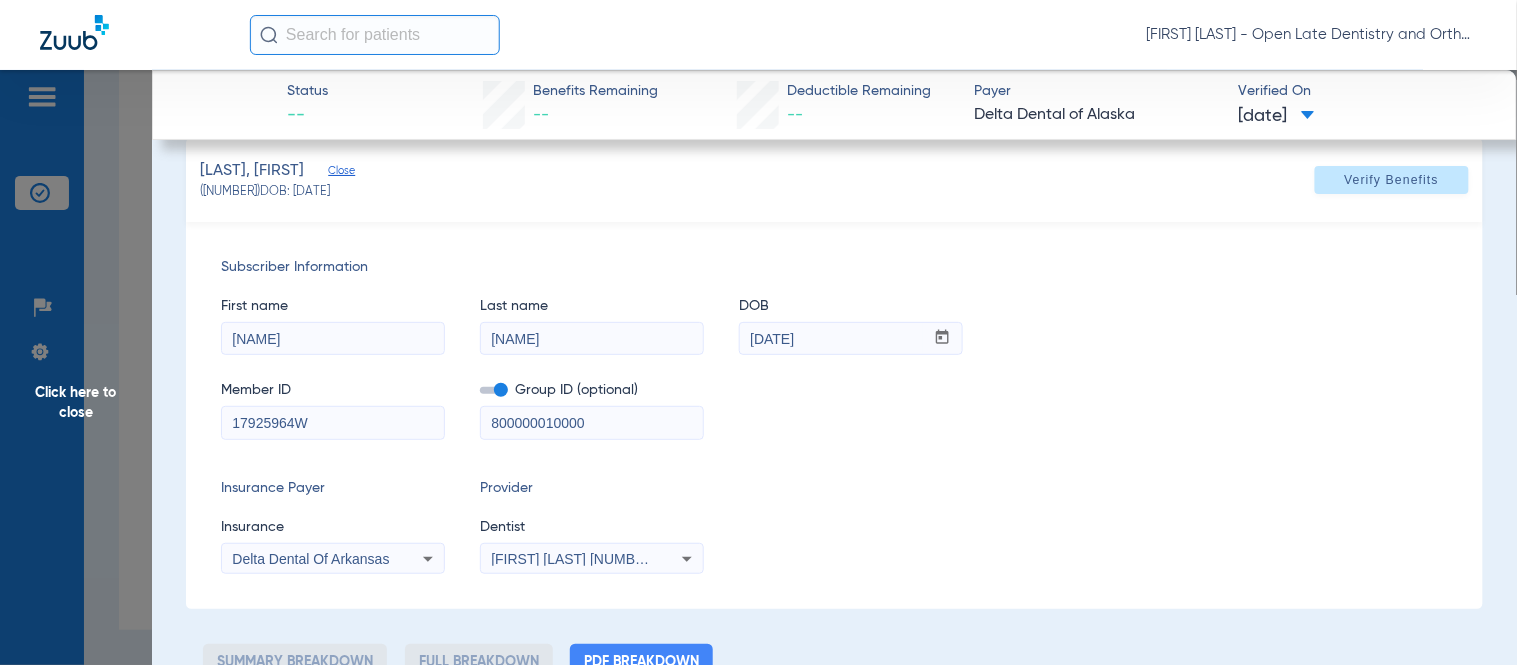 scroll, scrollTop: 0, scrollLeft: 0, axis: both 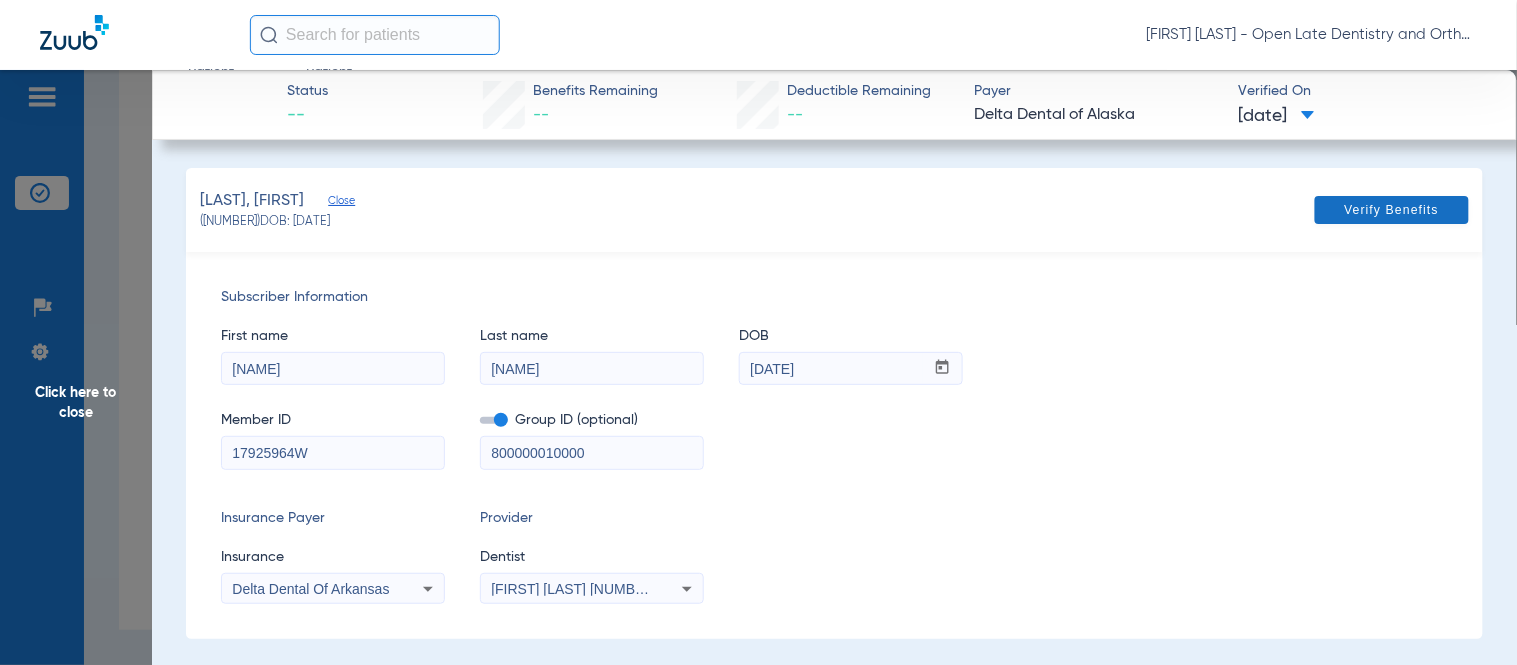 click on "Verify Benefits" 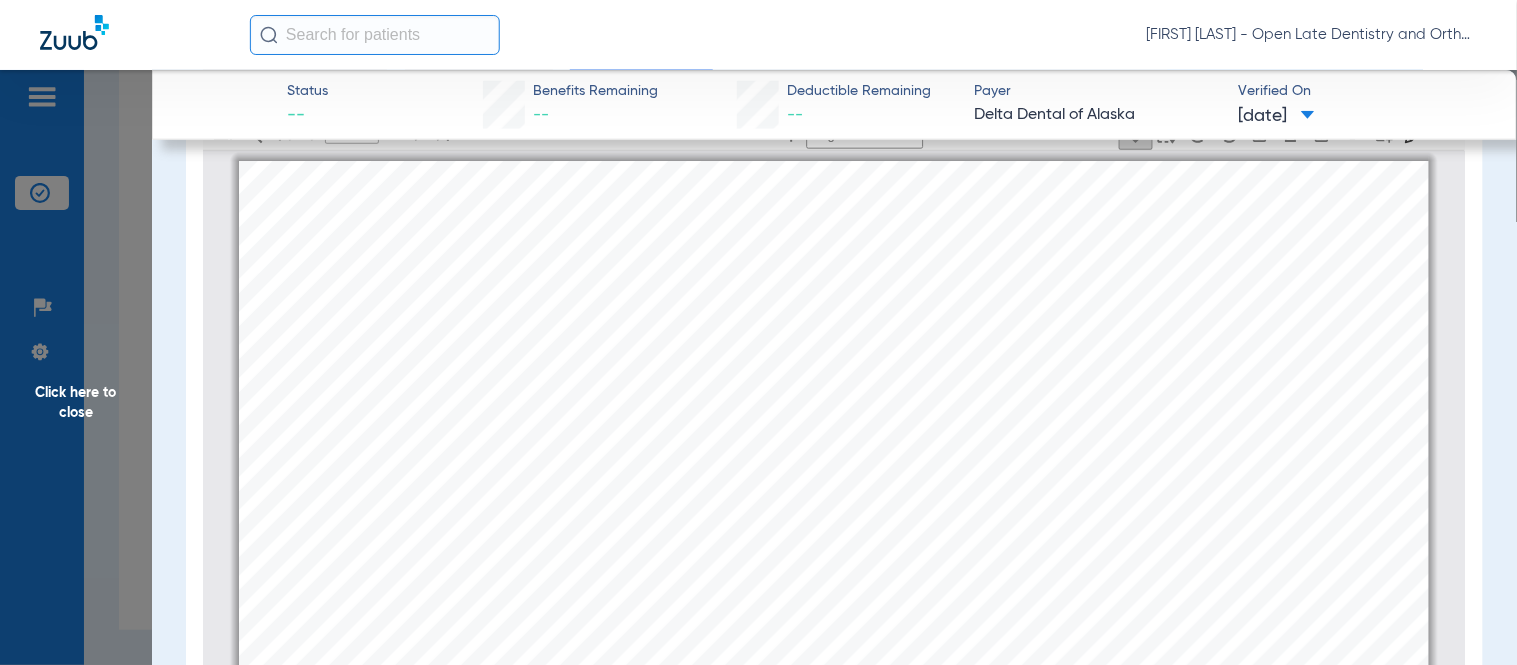 scroll, scrollTop: 675, scrollLeft: 0, axis: vertical 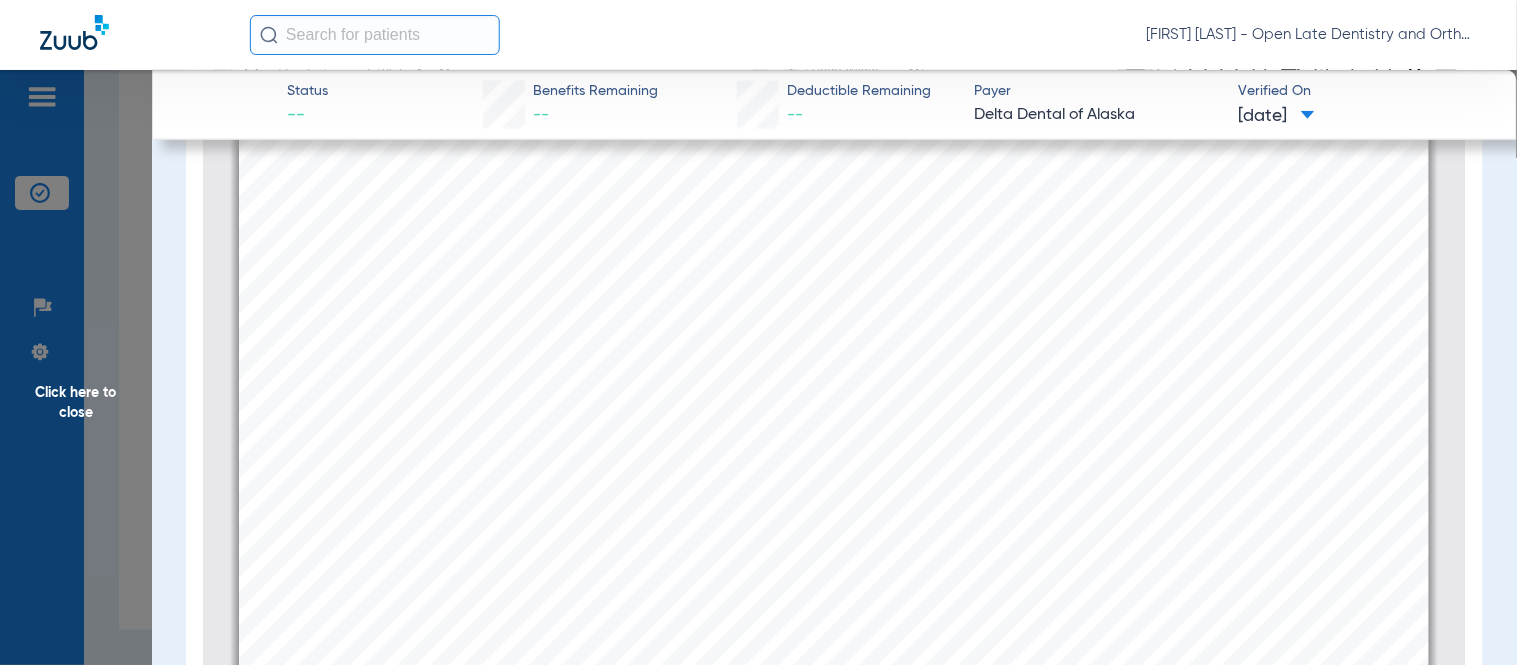 click on "Click here to close" 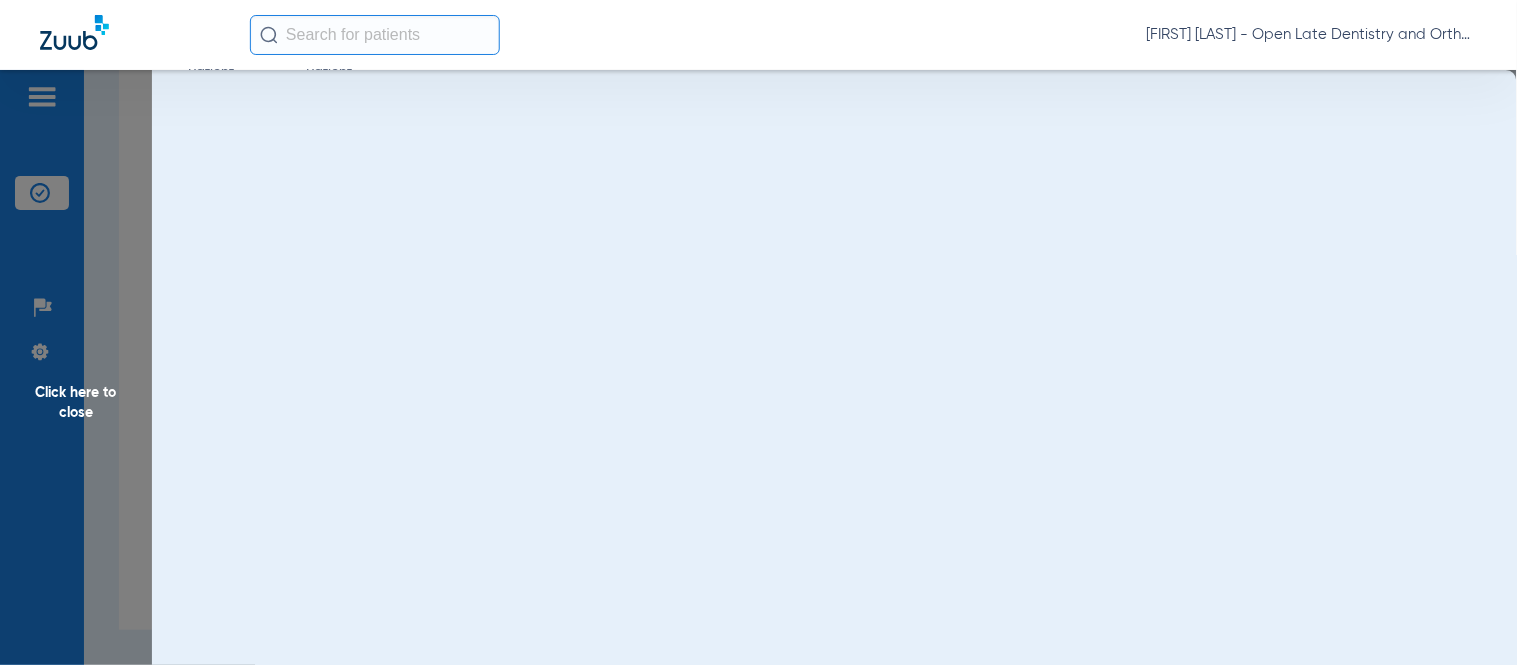 scroll, scrollTop: 0, scrollLeft: 0, axis: both 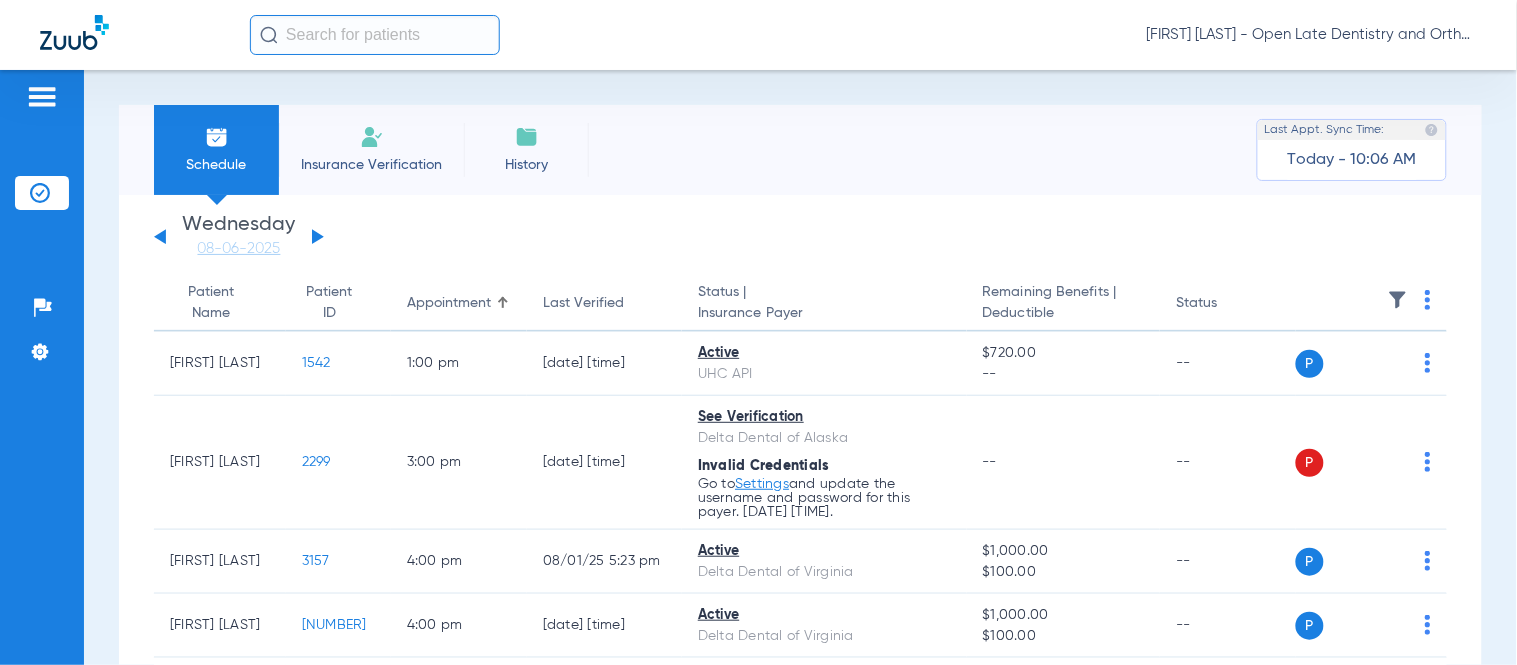 click 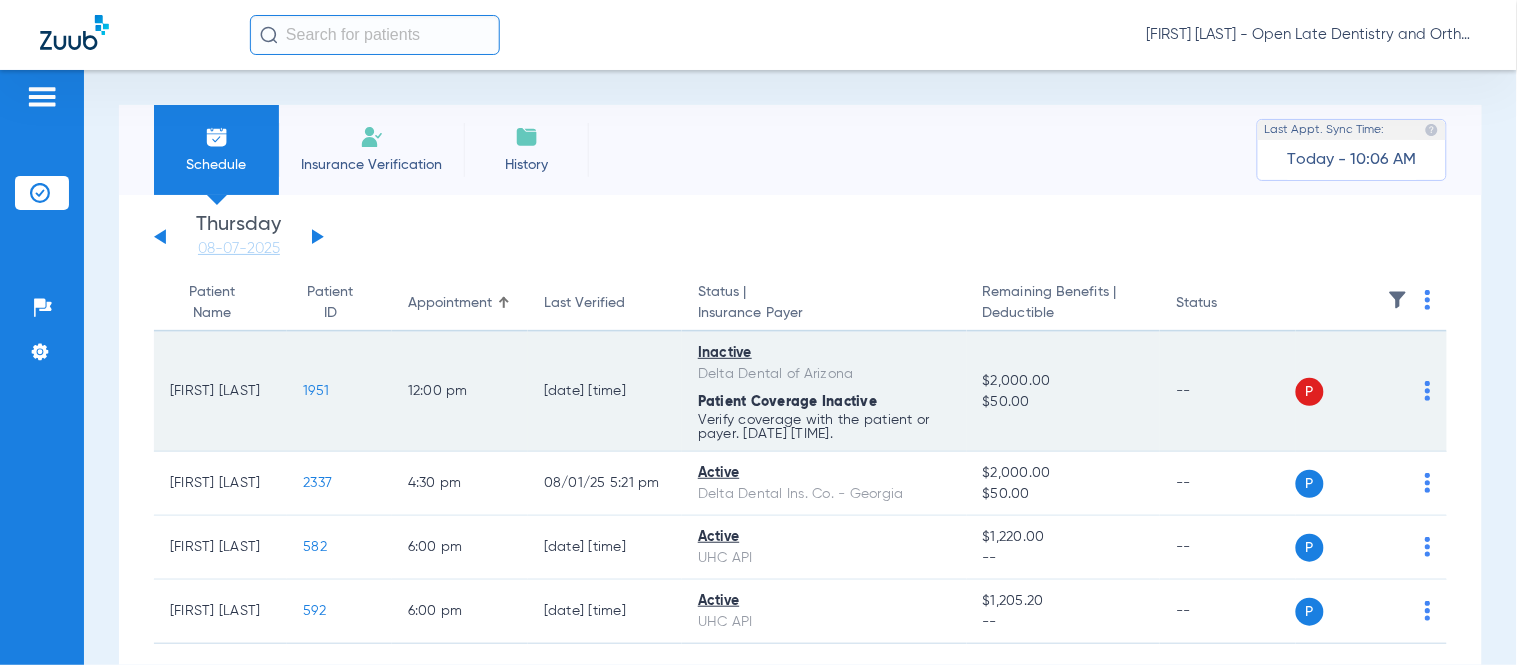 click on "1951" 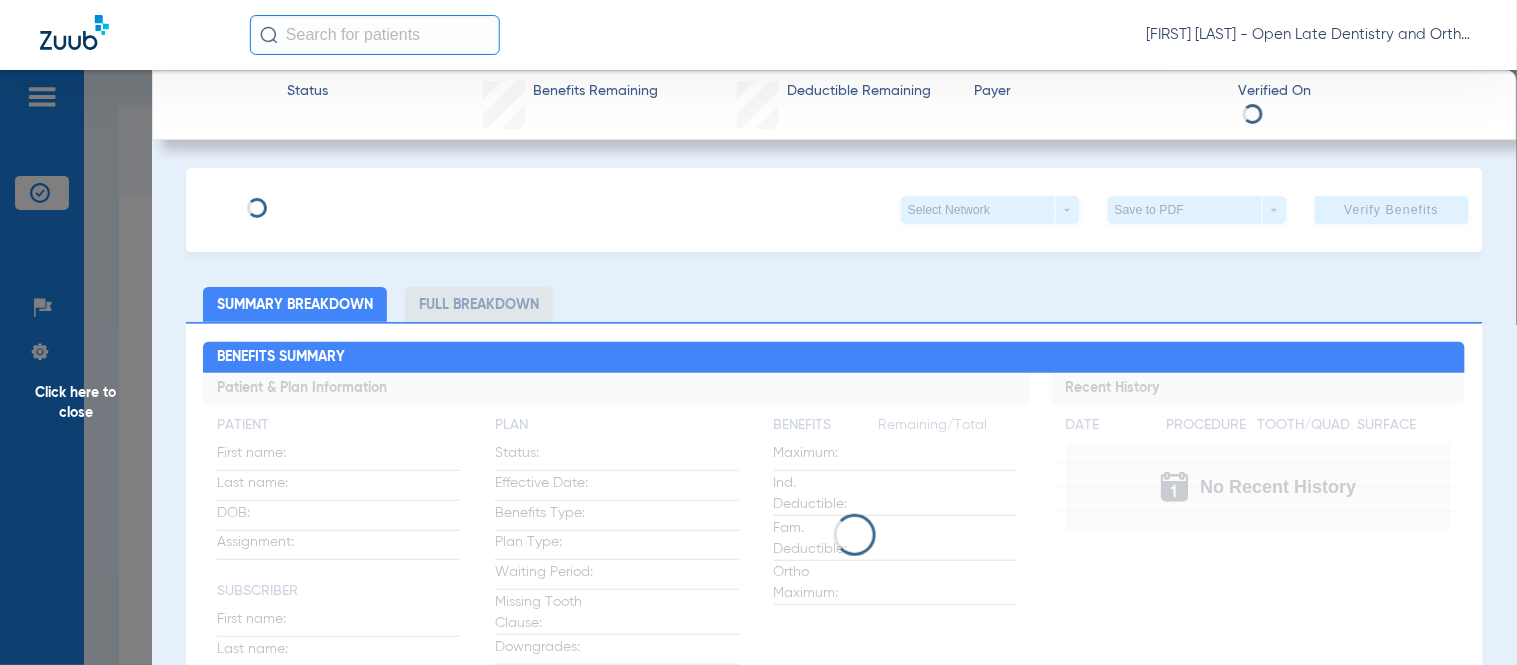 type on "[FIRST]" 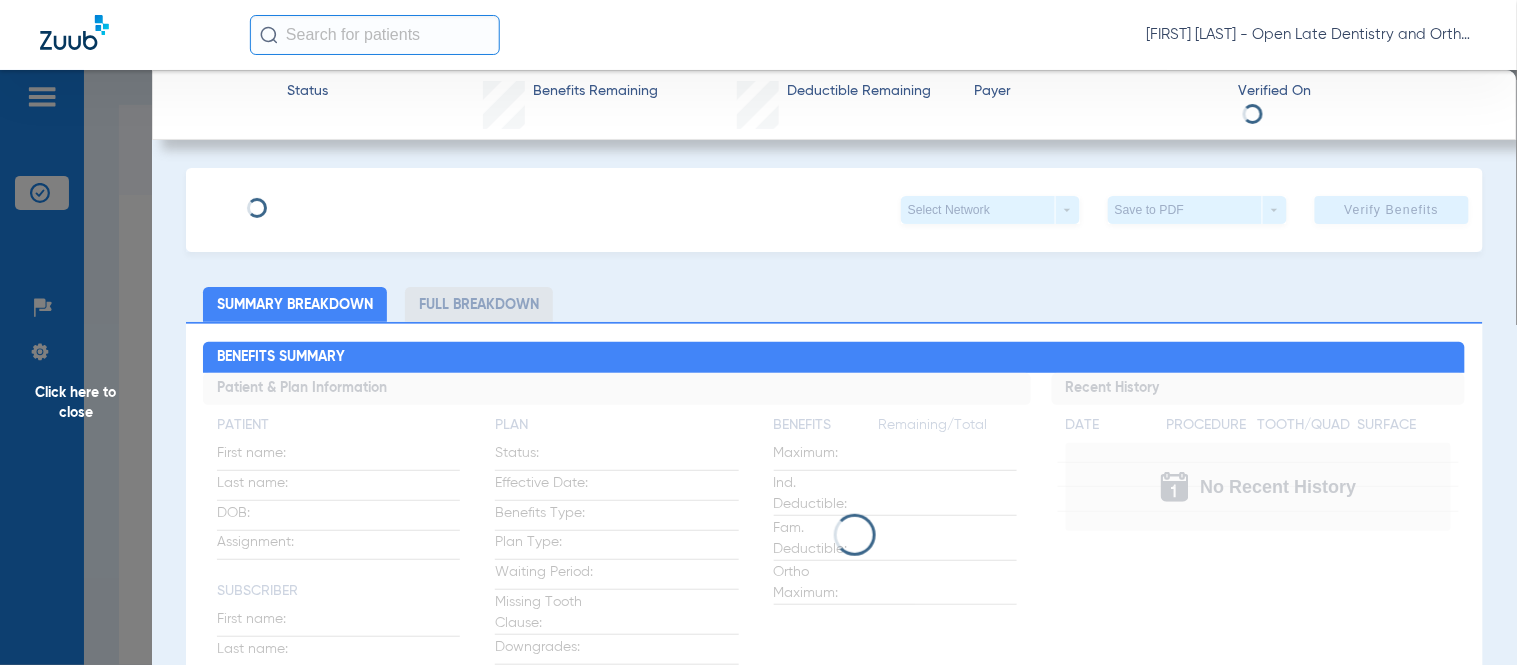 type on "[NAME]" 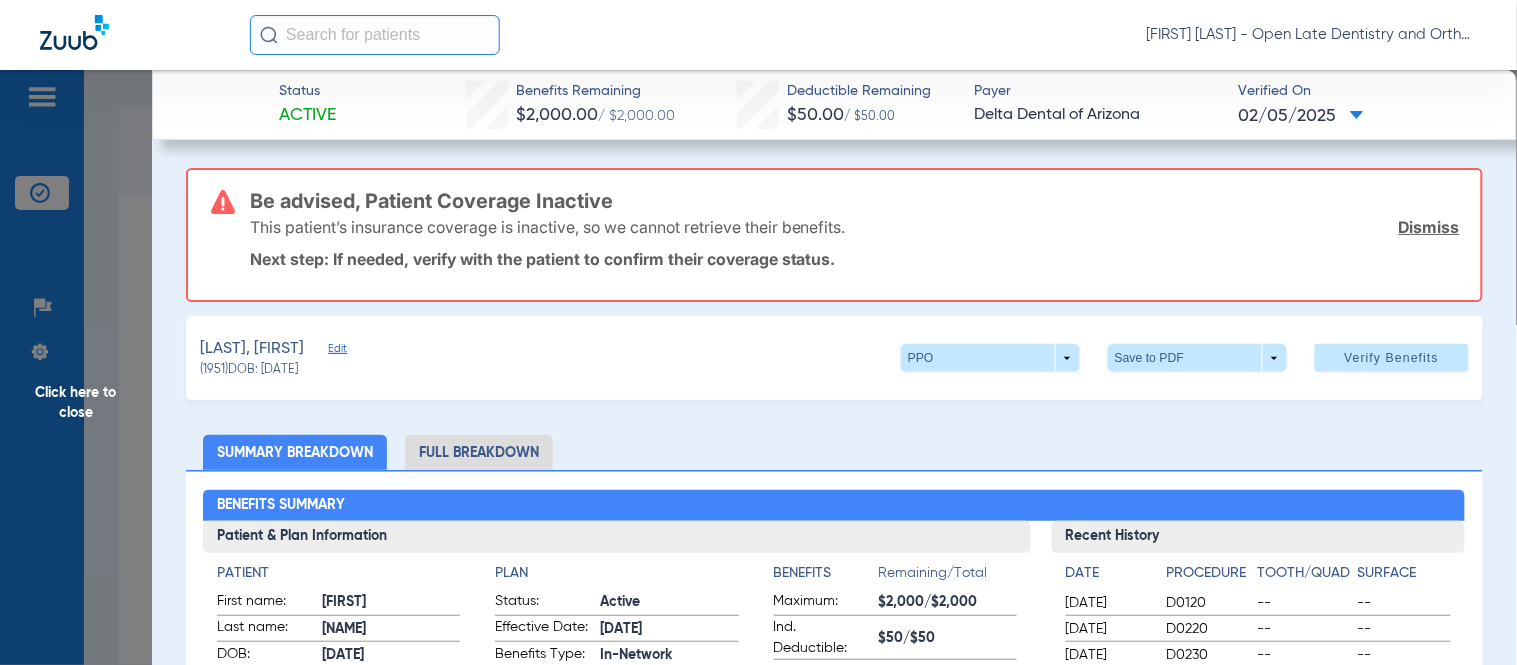 click on "Dismiss" 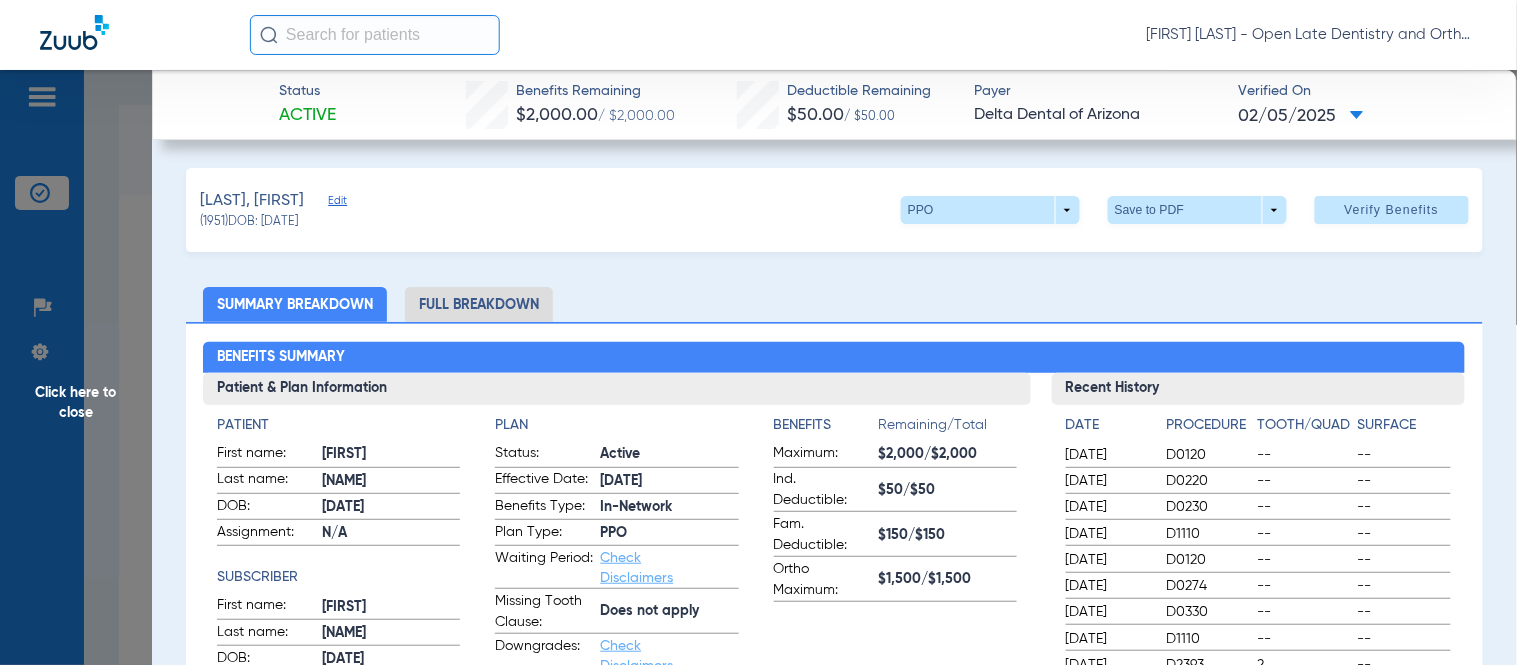 click on "Edit" 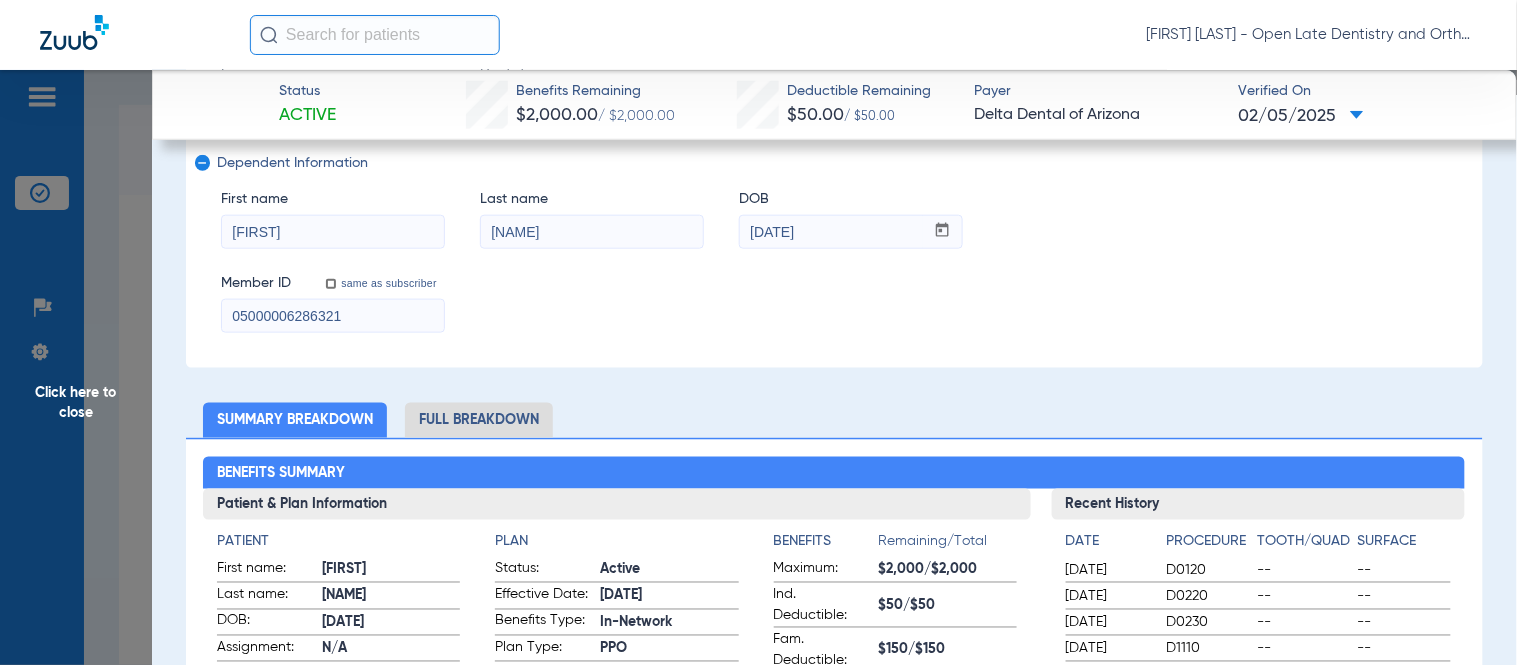 scroll, scrollTop: 444, scrollLeft: 0, axis: vertical 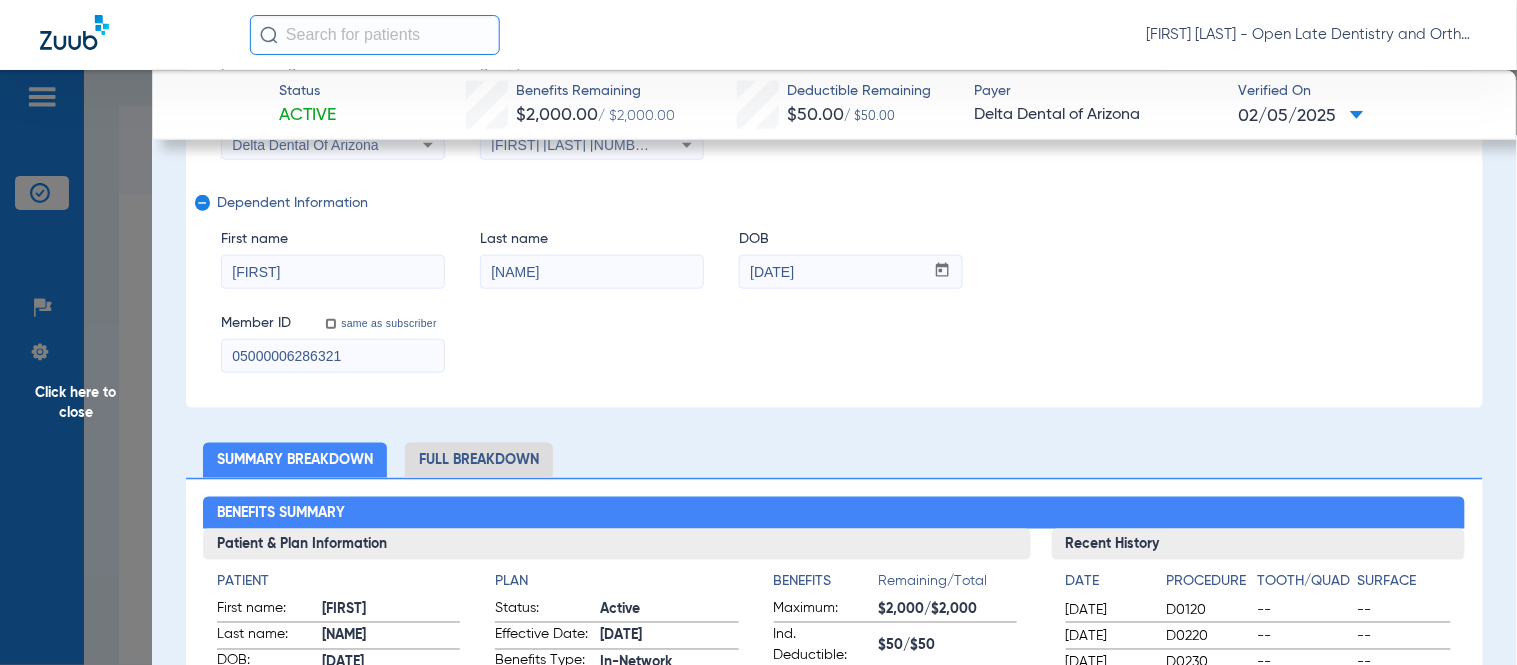 drag, startPoint x: 438, startPoint y: 450, endPoint x: 688, endPoint y: 403, distance: 254.37964 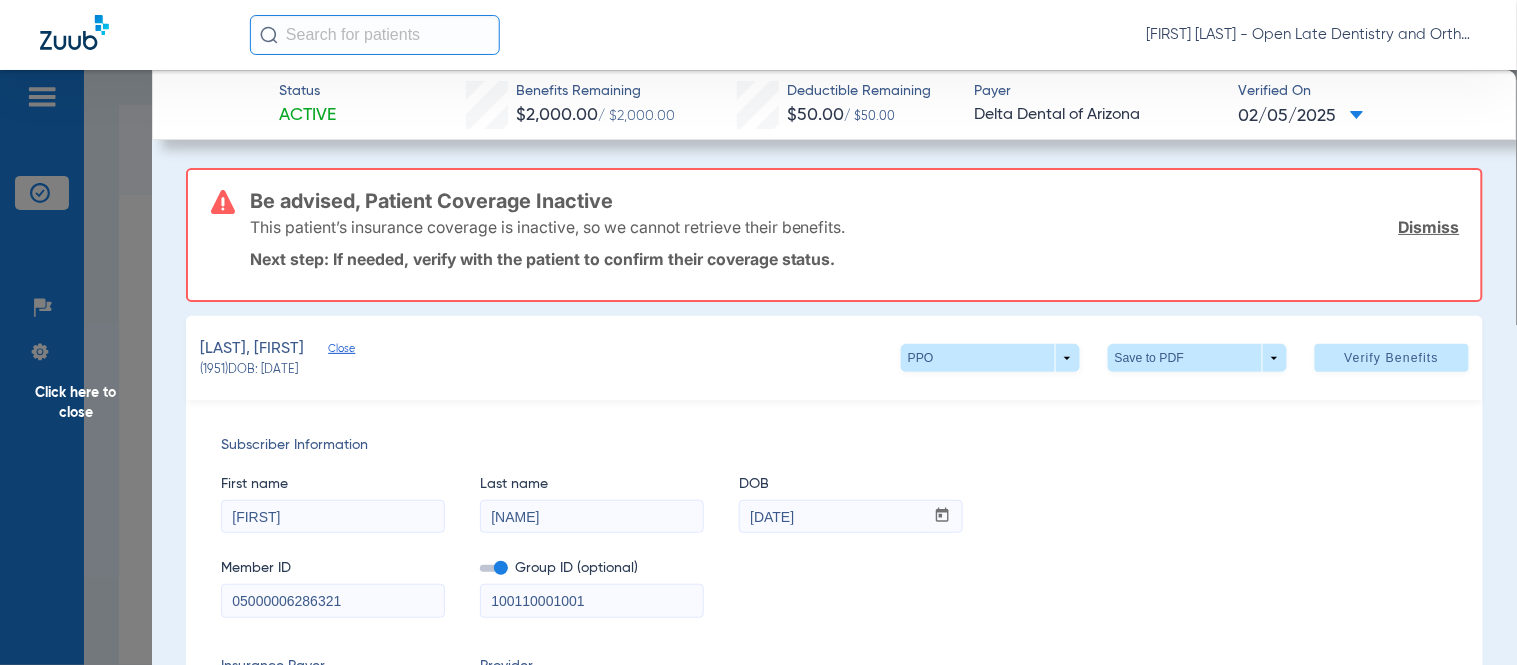 scroll, scrollTop: 111, scrollLeft: 0, axis: vertical 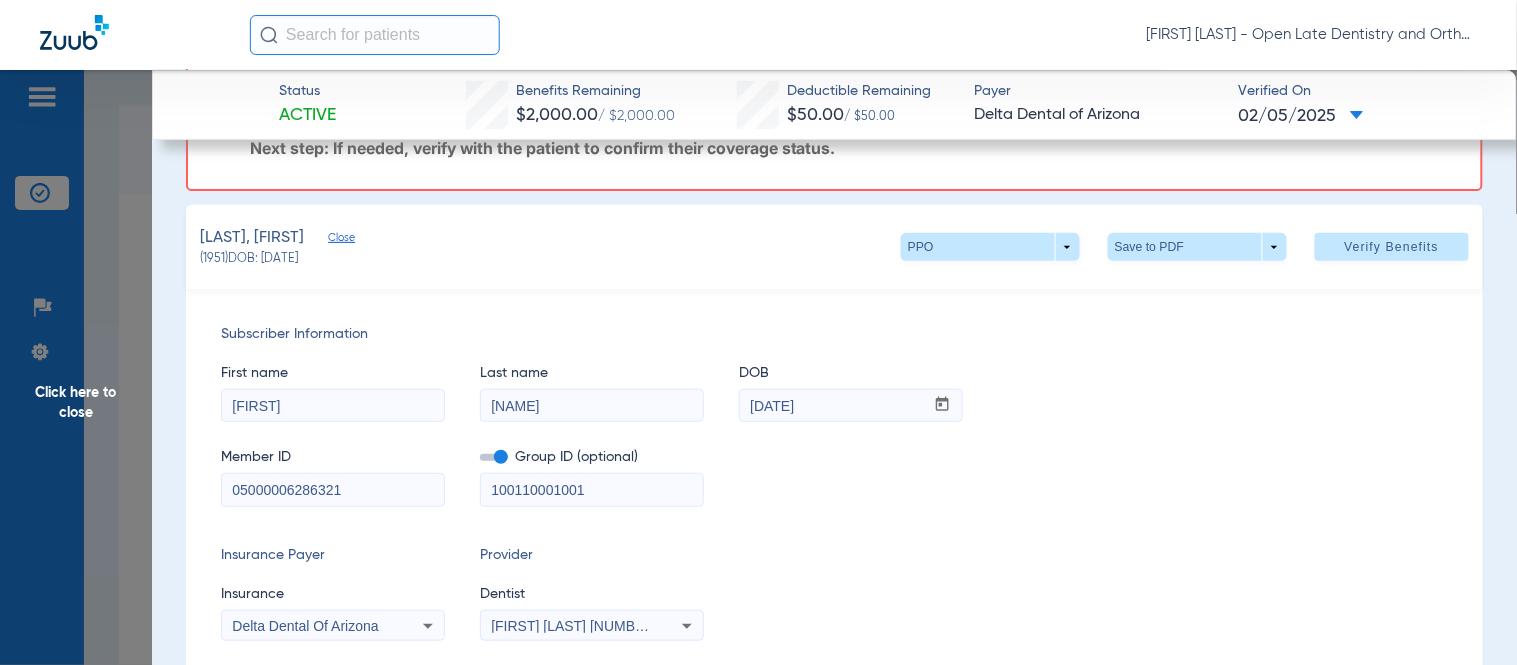 drag, startPoint x: 336, startPoint y: 484, endPoint x: 168, endPoint y: 493, distance: 168.2409 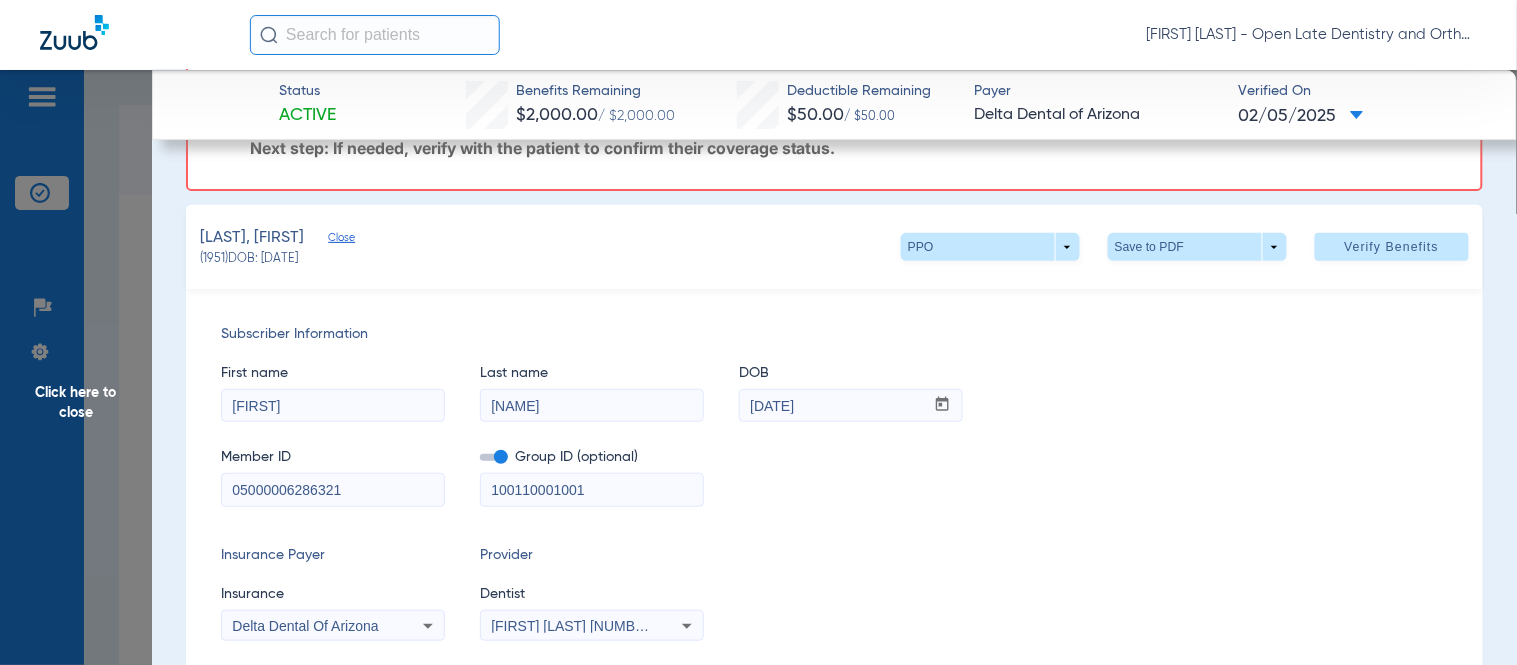 click on "Status Active Benefits Remaining $ [NUMBER] / $ [NUMBER] Deductible Remaining $ [NUMBER] / $ [NUMBER] Payer Delta Dental of Arizona Verified On [DATE] Be advised, Patient Coverage Inactive This patient’s insurance coverage is inactive, so we cannot retrieve their benefits. Dismiss Next step: If needed, verify with the patient to confirm their coverage status. [LAST], [FIRST] Close ([NUMBER]) DOB: [DATE] PPO arrow_drop_down Save to PDF arrow_drop_down Verify Benefits Subscriber Information First name [FIRST] Last name [LAST] DOB mm / dd / yyyy [DATE] Member ID [NUMBER] Group ID (optional) [NUMBER] Insurance Payer Insurance Delta Dental Of Arizona Provider Dentist [FIRST] [LAST] [NUMBER] remove Dependent Information First name [FIRST] Last name [LAST] DOB mm / dd / yyyy [DATE] Member ID same as subscriber [NUMBER] Summary Breakdown Full Breakdown Member - Plan - Insurance Patient & Plan Information Patient" 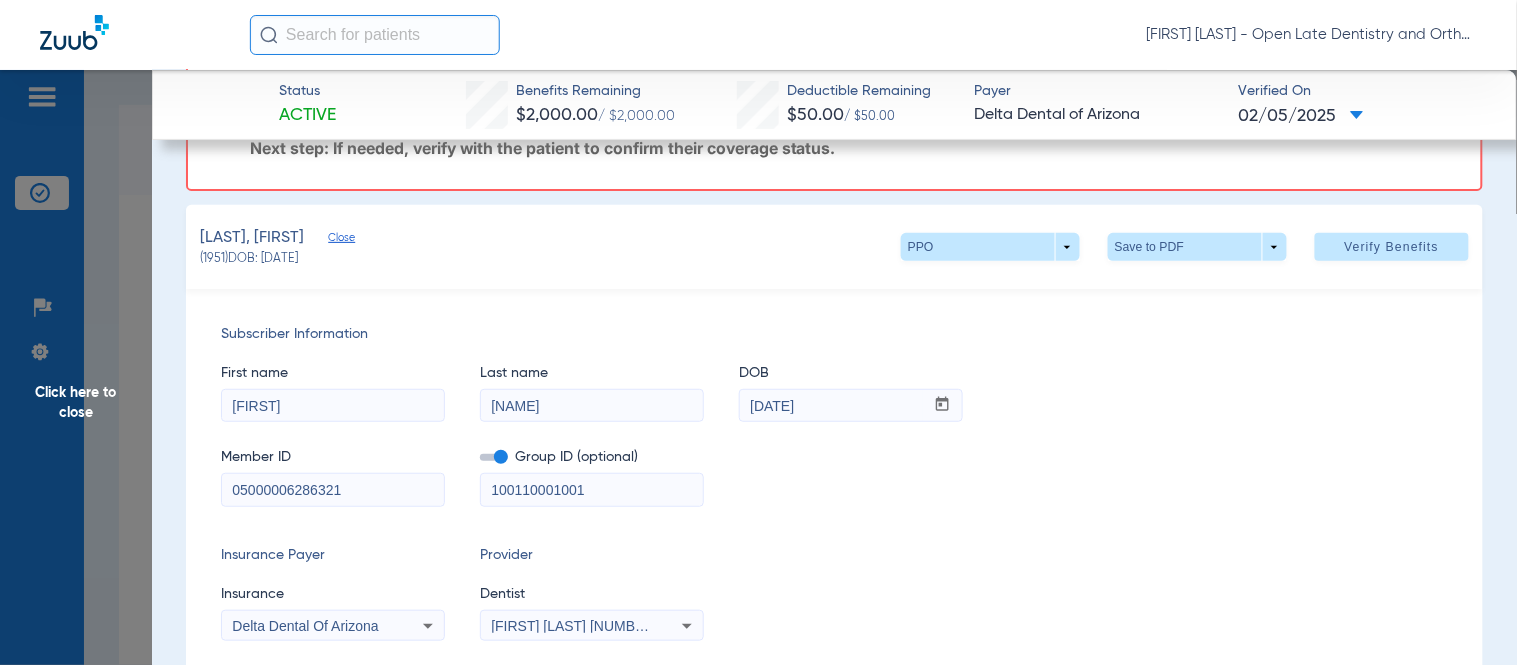 drag, startPoint x: 834, startPoint y: 407, endPoint x: 727, endPoint y: 403, distance: 107.07474 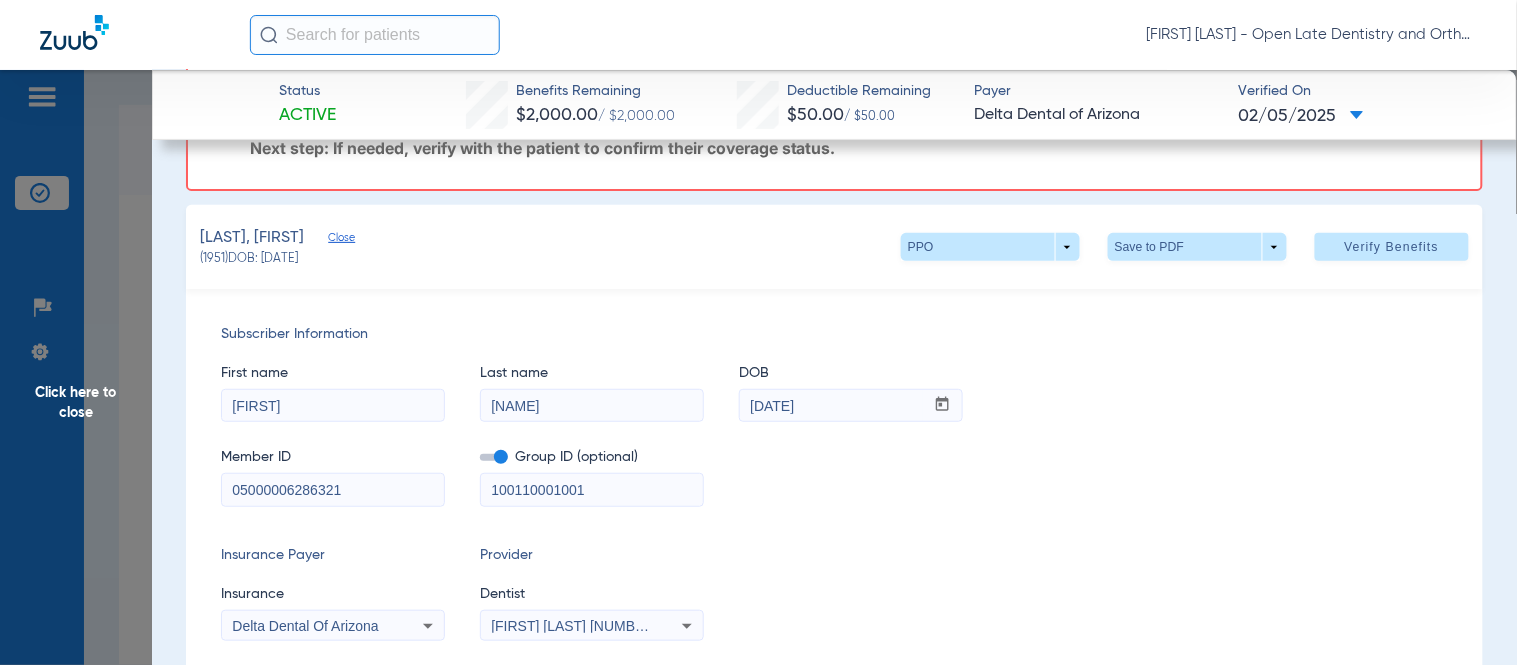 click on "Click here to close" 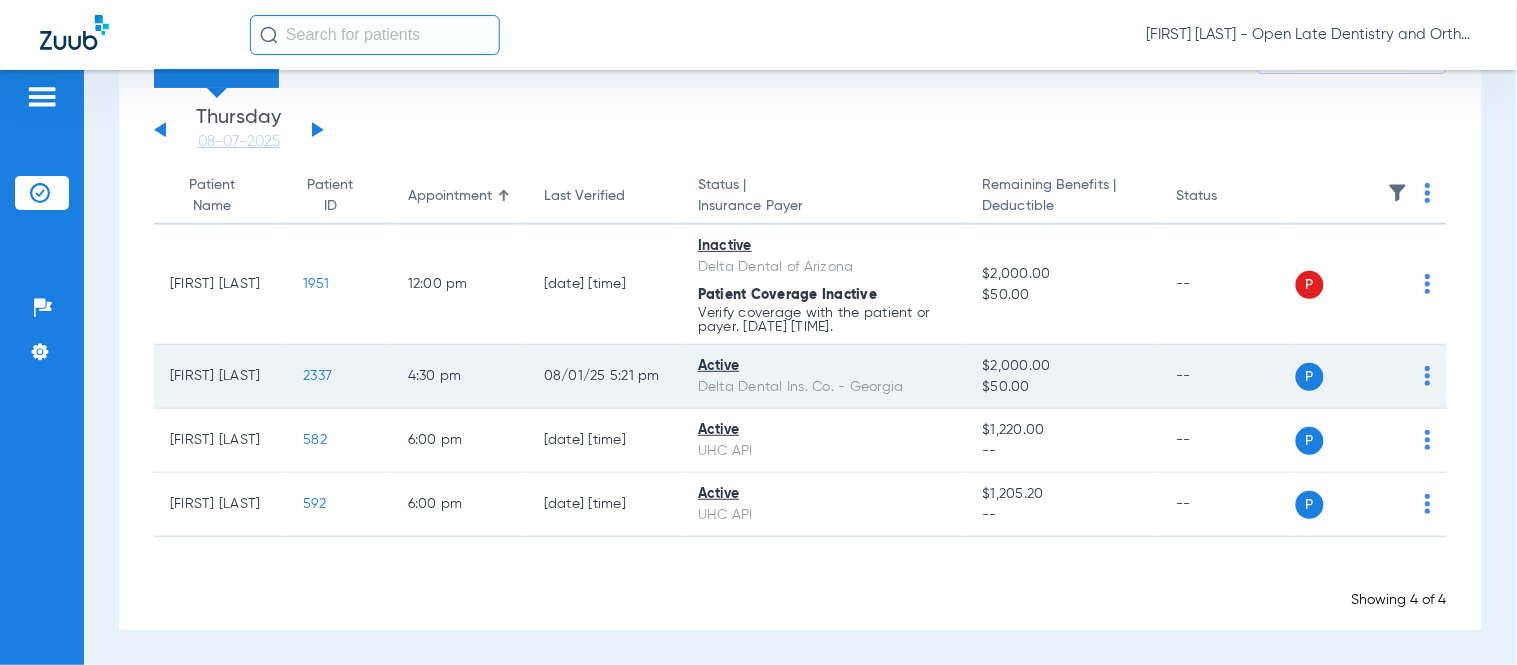 scroll, scrollTop: 0, scrollLeft: 0, axis: both 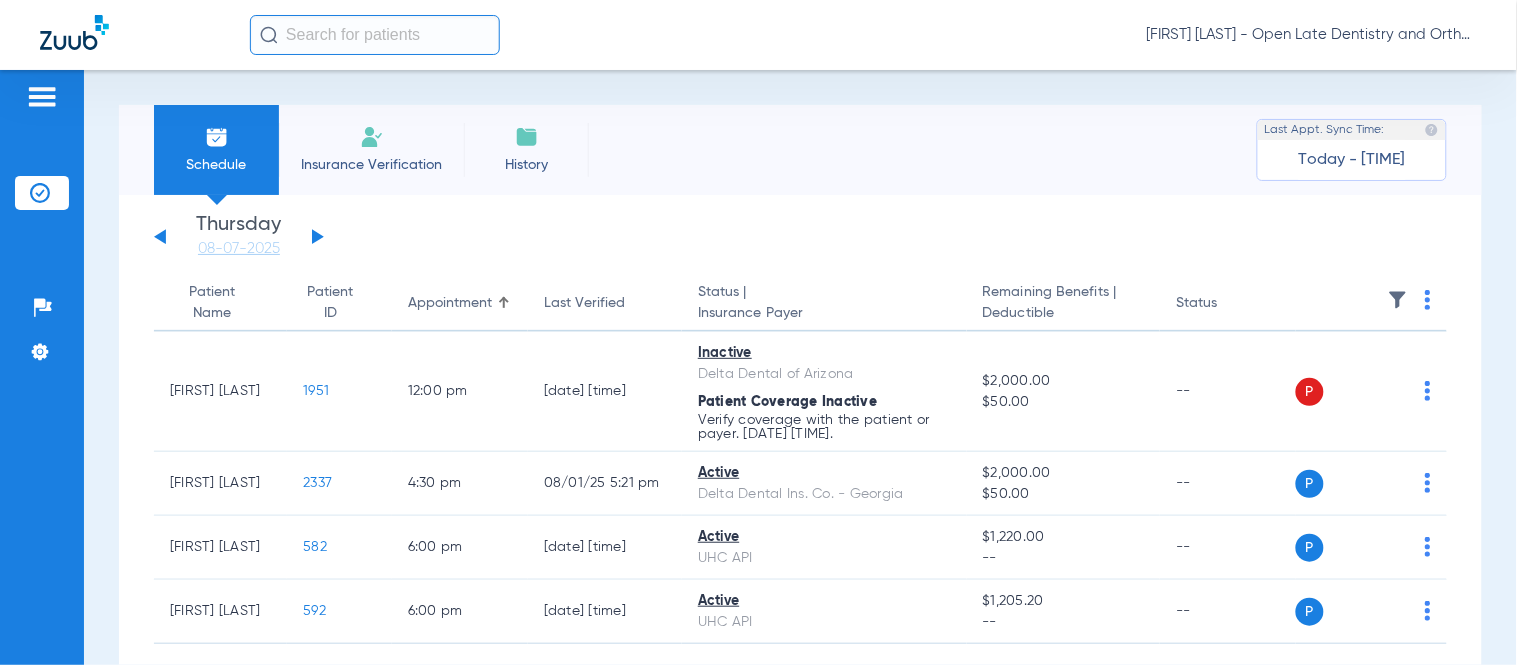 click on "Saturday   05-31-2025   Sunday   06-01-2025   Monday   06-02-2025   Tuesday   06-03-2025   Wednesday   06-04-2025   Thursday   06-05-2025   Friday   06-06-2025   Saturday   06-07-2025   Sunday   06-08-2025   Monday   06-09-2025   Tuesday   06-10-2025   Wednesday   06-11-2025   Thursday   06-12-2025   Friday   06-13-2025   Saturday   06-14-2025   Sunday   06-15-2025   Monday   06-16-2025   Tuesday   06-17-2025   Wednesday   06-18-2025   Thursday   06-19-2025   Friday   06-20-2025   Saturday   06-21-2025   Sunday   06-22-2025   Monday   06-23-2025   Tuesday   06-24-2025   Wednesday   06-25-2025   Thursday   06-26-2025   Friday   06-27-2025   Saturday   06-28-2025   Sunday   06-29-2025   Monday   06-30-2025   Tuesday   07-01-2025   Wednesday   07-02-2025   Thursday   07-03-2025   Friday   07-04-2025   Saturday   07-05-2025   Sunday   07-06-2025   Monday   07-07-2025   Tuesday   07-08-2025   Wednesday   07-09-2025   Thursday   07-10-2025   Friday   07-11-2025   Saturday   07-12-2025   Sunday   07-13-2025" 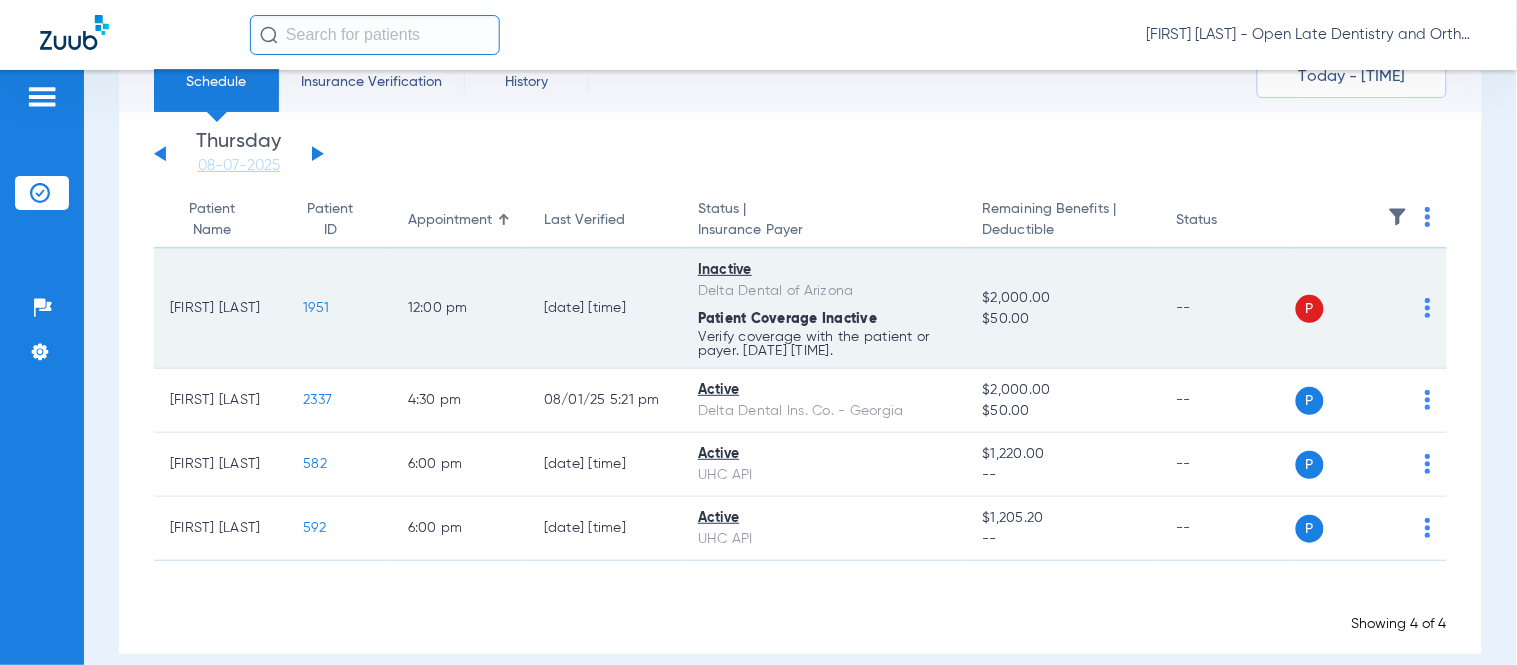 scroll, scrollTop: 107, scrollLeft: 0, axis: vertical 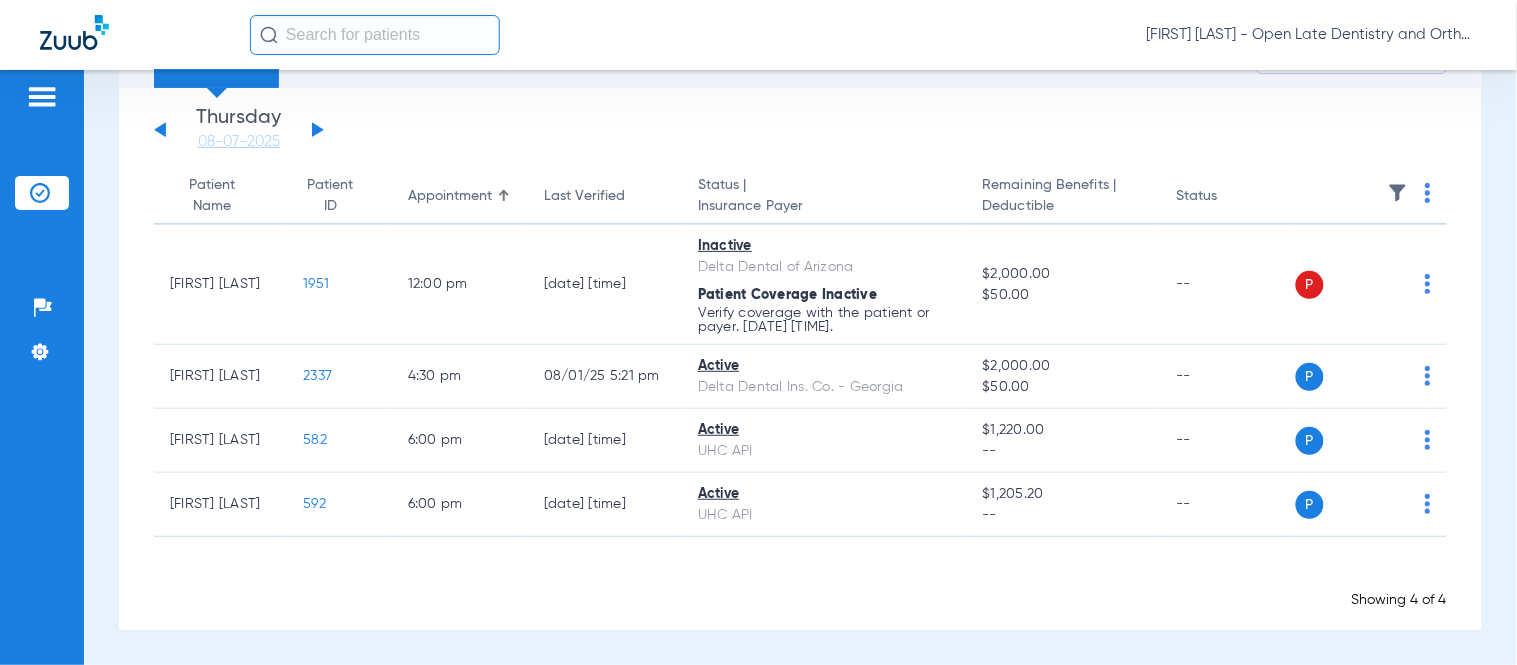 click 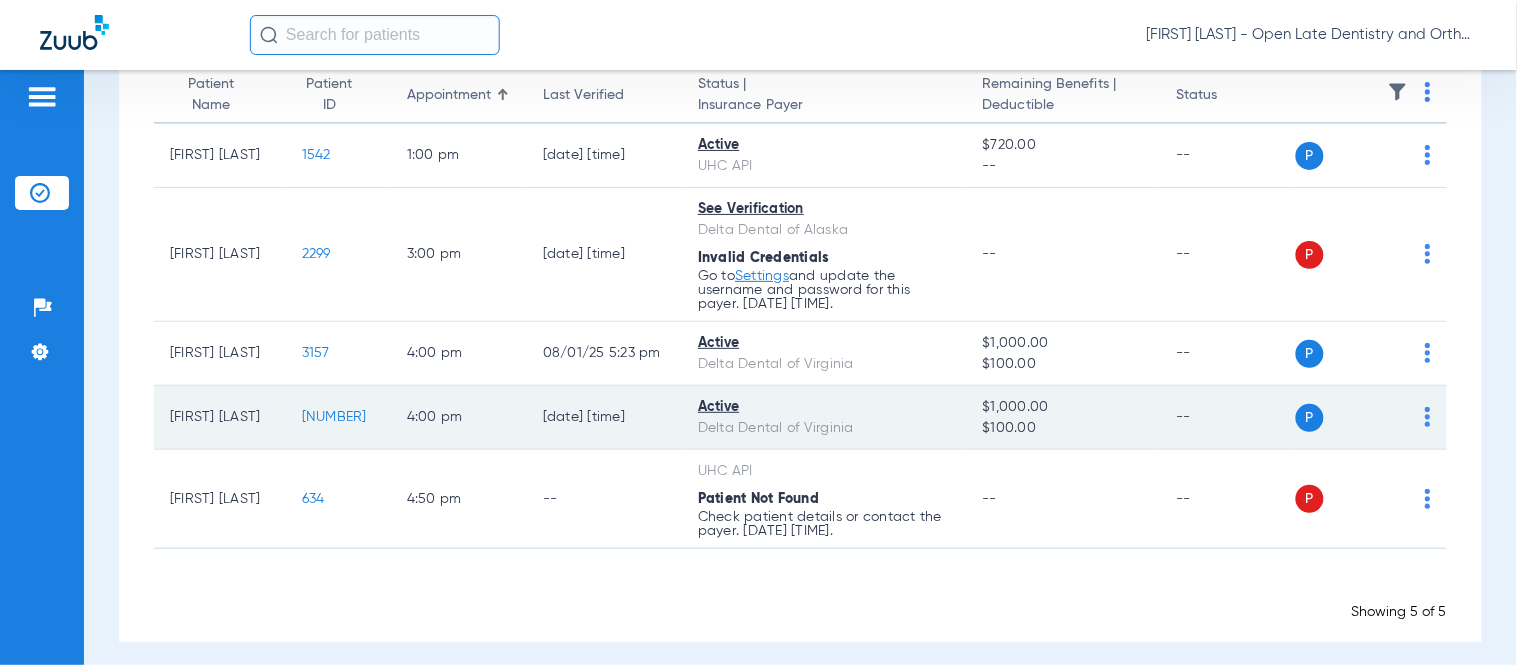scroll, scrollTop: 221, scrollLeft: 0, axis: vertical 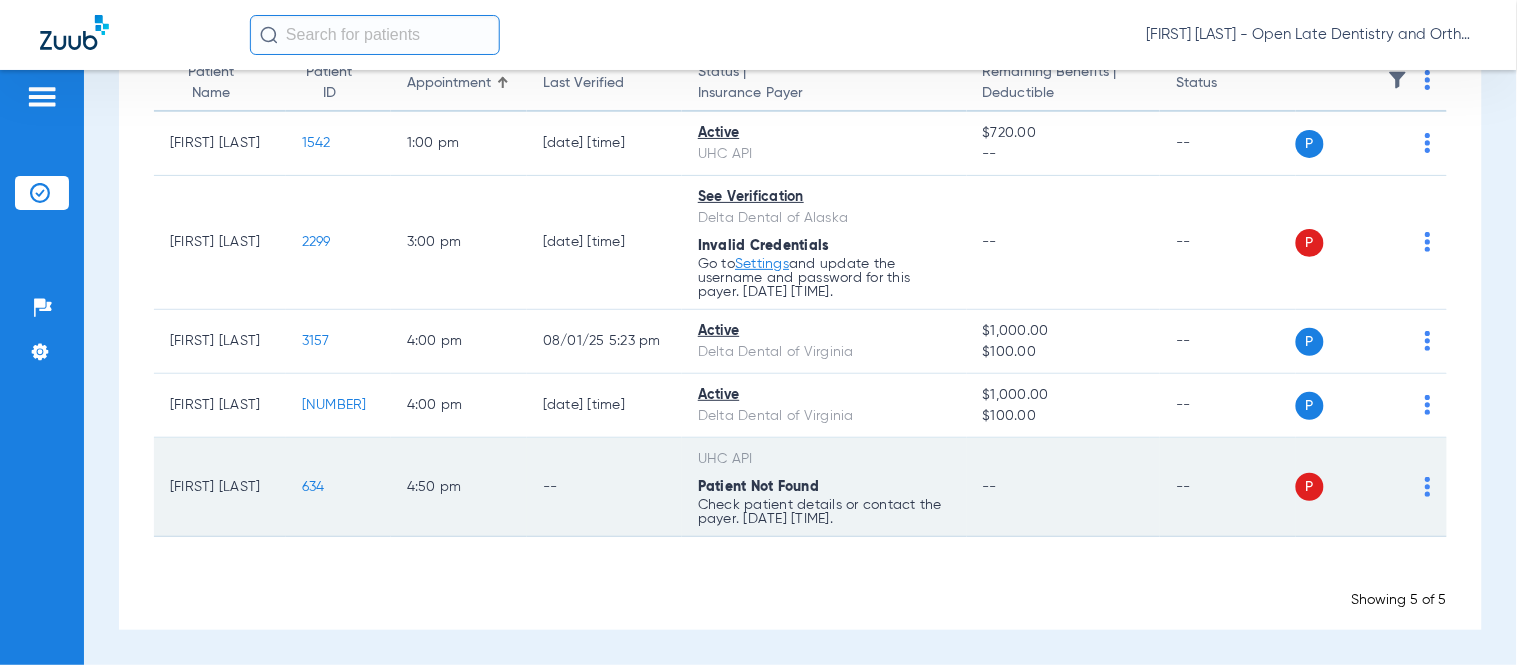 click on "634" 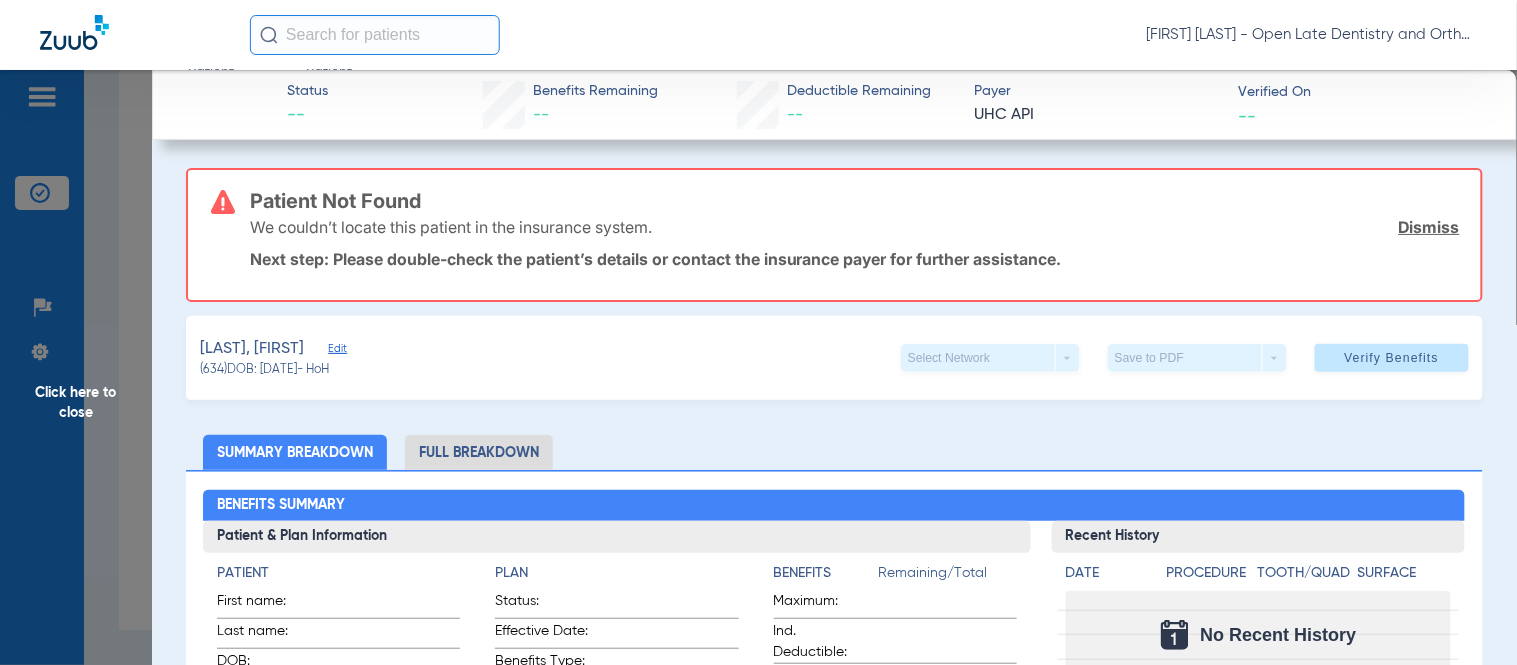 click on "Dismiss" 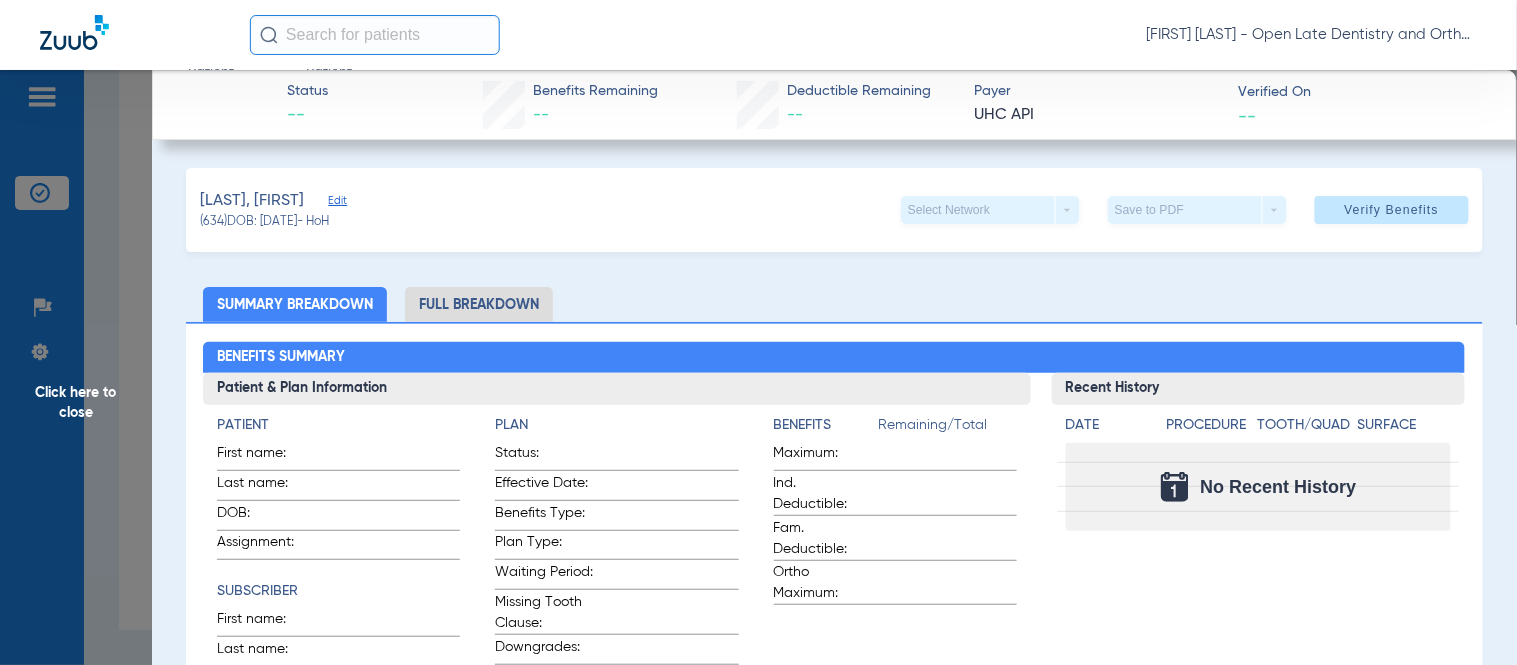 click on "Edit" 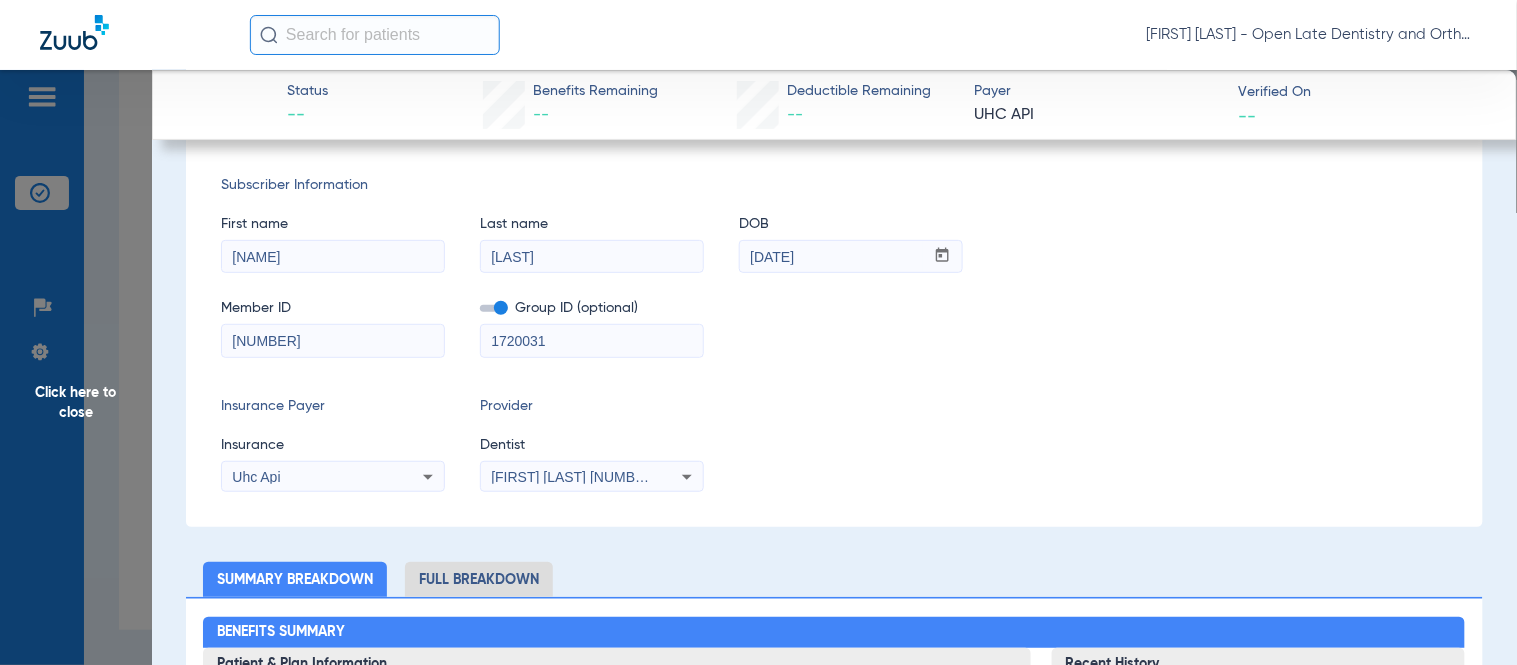 scroll, scrollTop: 0, scrollLeft: 0, axis: both 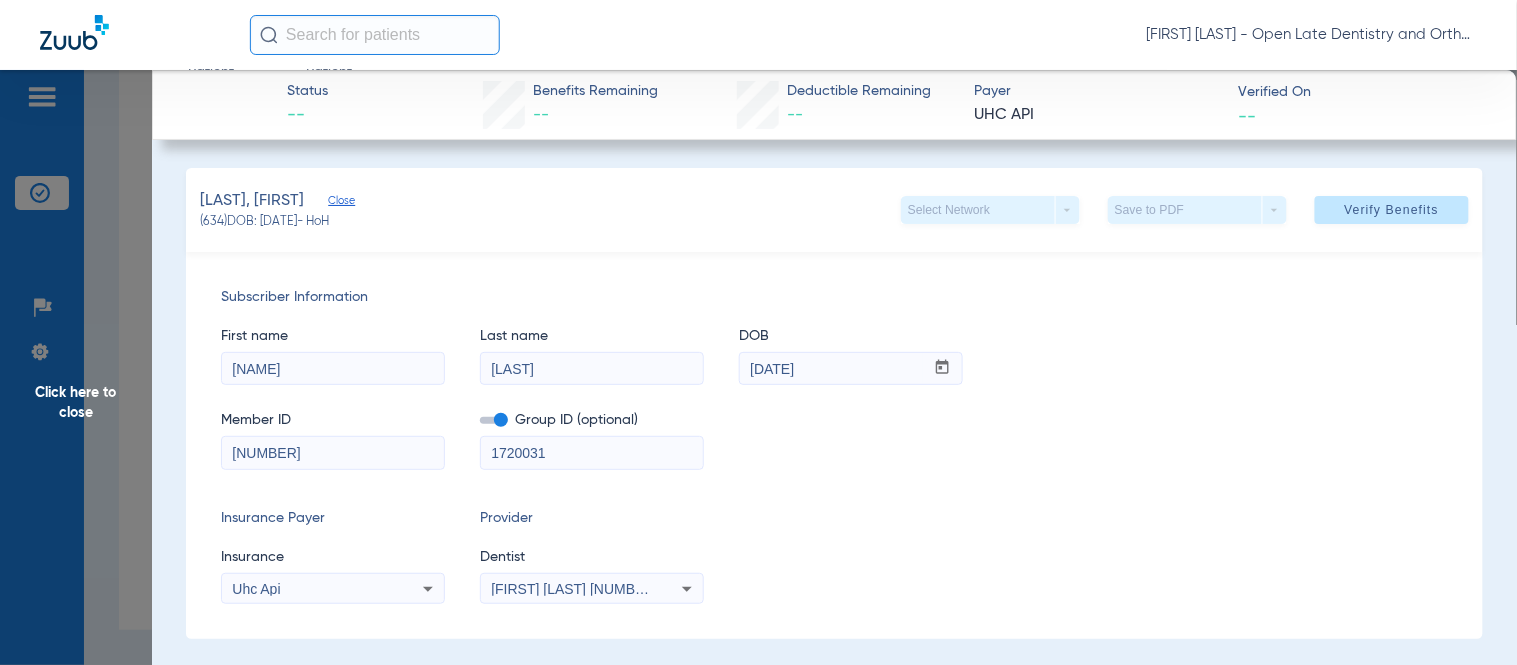 drag, startPoint x: 313, startPoint y: 448, endPoint x: 210, endPoint y: 451, distance: 103.04368 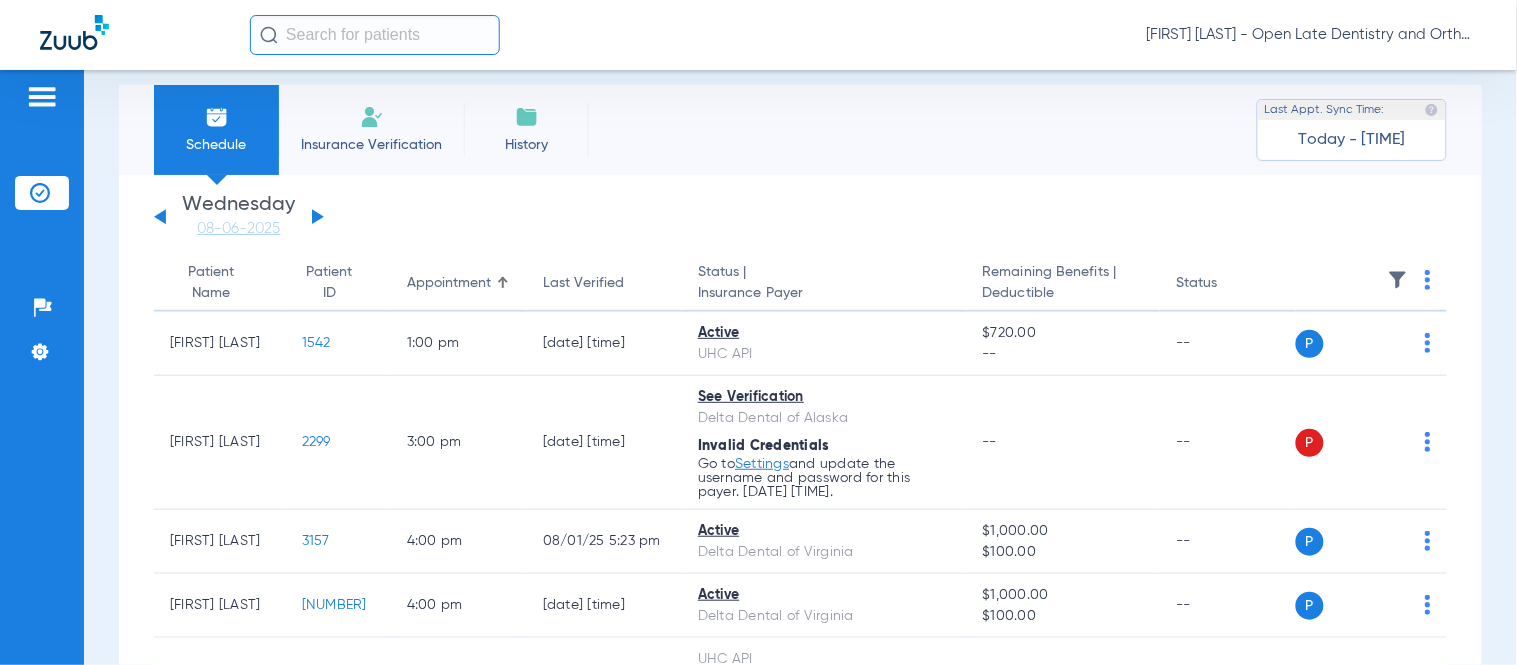 scroll, scrollTop: 0, scrollLeft: 0, axis: both 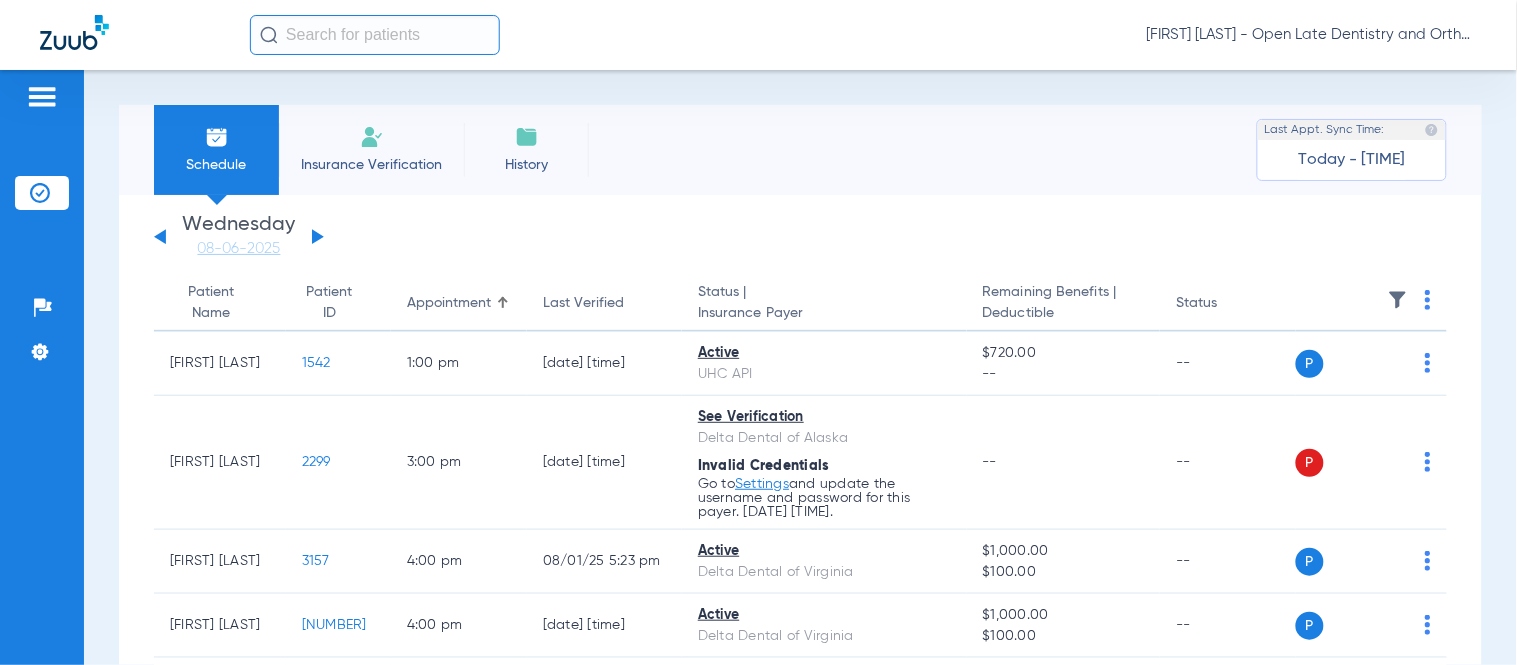drag, startPoint x: 311, startPoint y: 233, endPoint x: 328, endPoint y: 242, distance: 19.235384 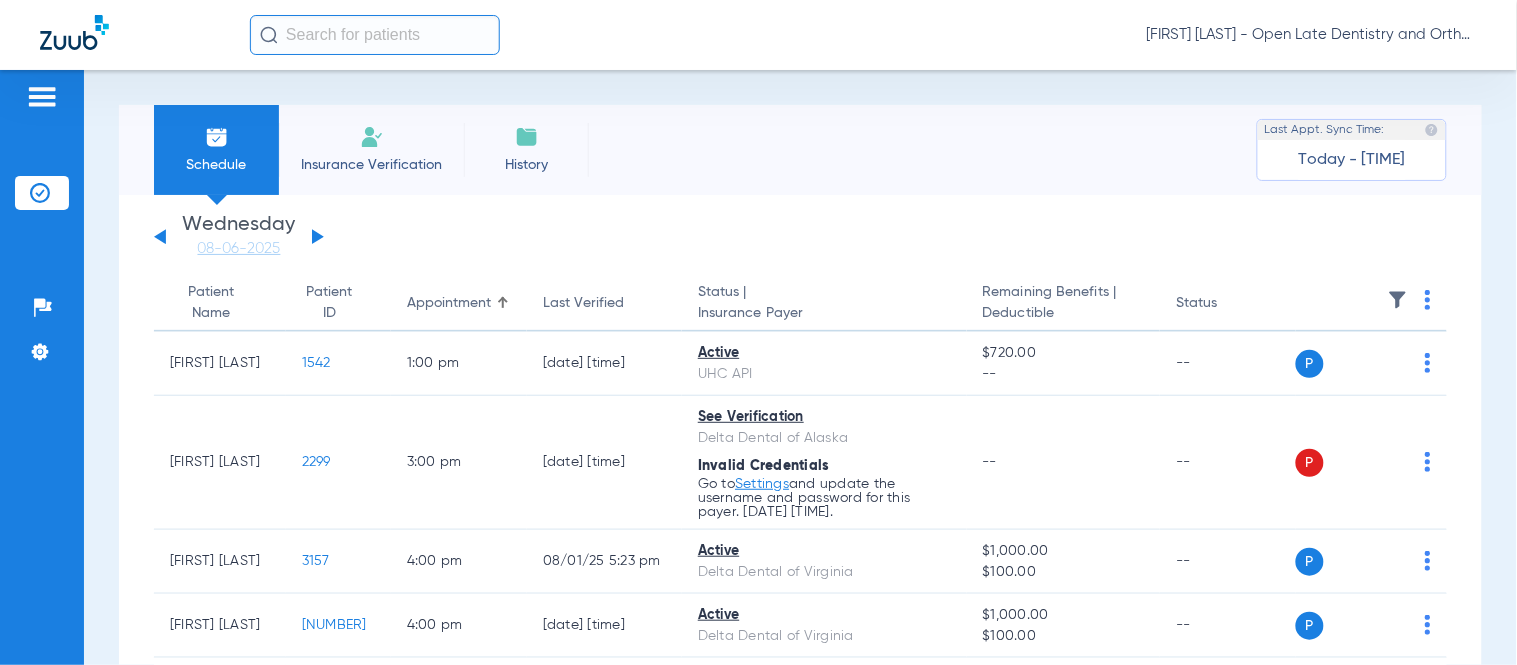 click 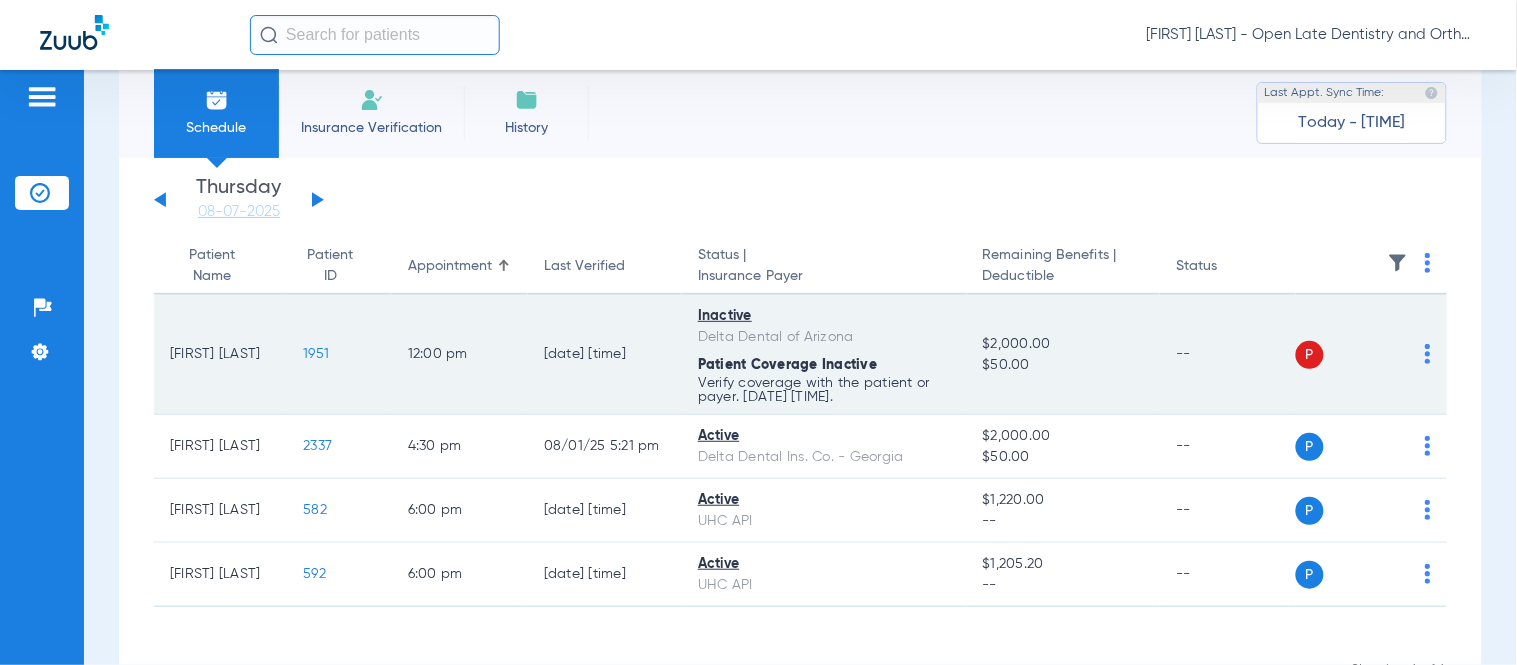 scroll, scrollTop: 0, scrollLeft: 0, axis: both 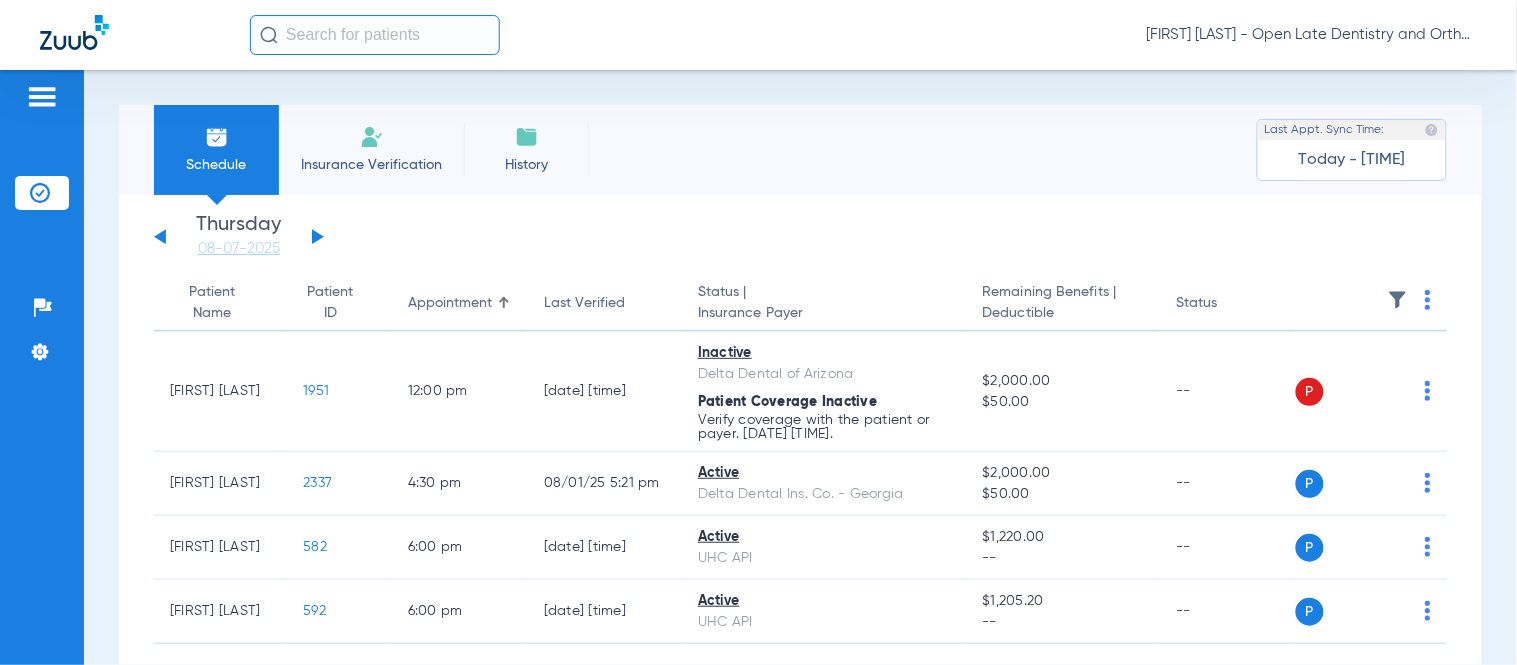 click on "Saturday   05-31-2025   Sunday   06-01-2025   Monday   06-02-2025   Tuesday   06-03-2025   Wednesday   06-04-2025   Thursday   06-05-2025   Friday   06-06-2025   Saturday   06-07-2025   Sunday   06-08-2025   Monday   06-09-2025   Tuesday   06-10-2025   Wednesday   06-11-2025   Thursday   06-12-2025   Friday   06-13-2025   Saturday   06-14-2025   Sunday   06-15-2025   Monday   06-16-2025   Tuesday   06-17-2025   Wednesday   06-18-2025   Thursday   06-19-2025   Friday   06-20-2025   Saturday   06-21-2025   Sunday   06-22-2025   Monday   06-23-2025   Tuesday   06-24-2025   Wednesday   06-25-2025   Thursday   06-26-2025   Friday   06-27-2025   Saturday   06-28-2025   Sunday   06-29-2025   Monday   06-30-2025   Tuesday   07-01-2025   Wednesday   07-02-2025   Thursday   07-03-2025   Friday   07-04-2025   Saturday   07-05-2025   Sunday   07-06-2025   Monday   07-07-2025   Tuesday   07-08-2025   Wednesday   07-09-2025   Thursday   07-10-2025   Friday   07-11-2025   Saturday   07-12-2025   Sunday   07-13-2025" 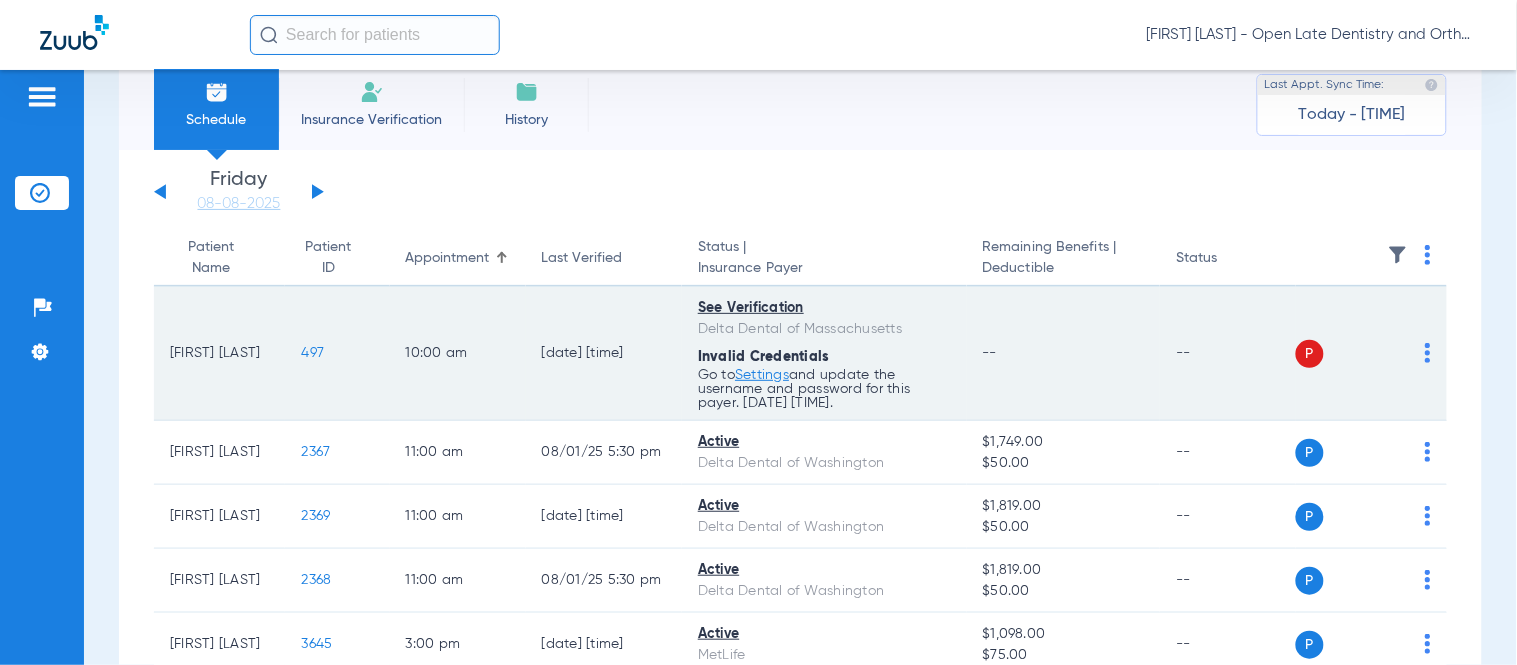scroll, scrollTop: 0, scrollLeft: 0, axis: both 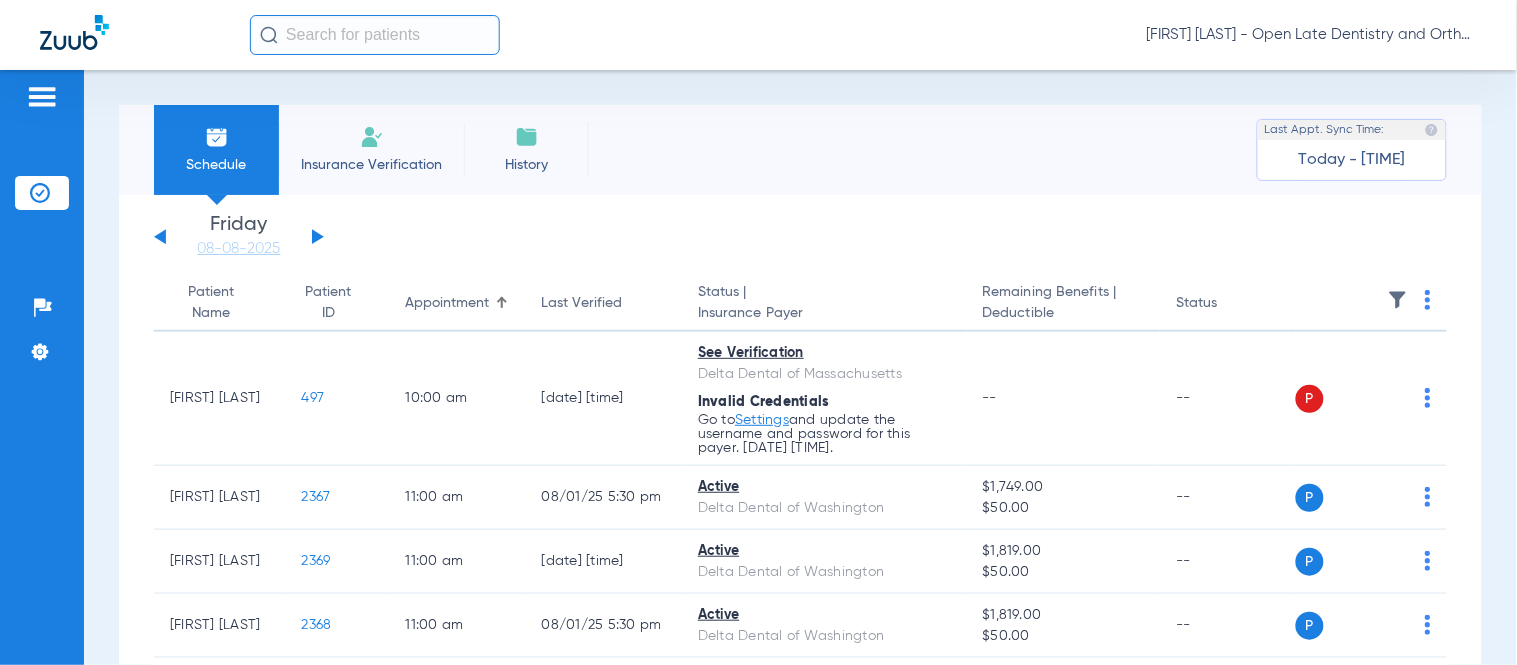 click on "Saturday   05-31-2025   Sunday   06-01-2025   Monday   06-02-2025   Tuesday   06-03-2025   Wednesday   06-04-2025   Thursday   06-05-2025   Friday   06-06-2025   Saturday   06-07-2025   Sunday   06-08-2025   Monday   06-09-2025   Tuesday   06-10-2025   Wednesday   06-11-2025   Thursday   06-12-2025   Friday   06-13-2025   Saturday   06-14-2025   Sunday   06-15-2025   Monday   06-16-2025   Tuesday   06-17-2025   Wednesday   06-18-2025   Thursday   06-19-2025   Friday   06-20-2025   Saturday   06-21-2025   Sunday   06-22-2025   Monday   06-23-2025   Tuesday   06-24-2025   Wednesday   06-25-2025   Thursday   06-26-2025   Friday   06-27-2025   Saturday   06-28-2025   Sunday   06-29-2025   Monday   06-30-2025   Tuesday   07-01-2025   Wednesday   07-02-2025   Thursday   07-03-2025   Friday   07-04-2025   Saturday   07-05-2025   Sunday   07-06-2025   Monday   07-07-2025   Tuesday   07-08-2025   Wednesday   07-09-2025   Thursday   07-10-2025   Friday   07-11-2025   Saturday   07-12-2025   Sunday   07-13-2025" 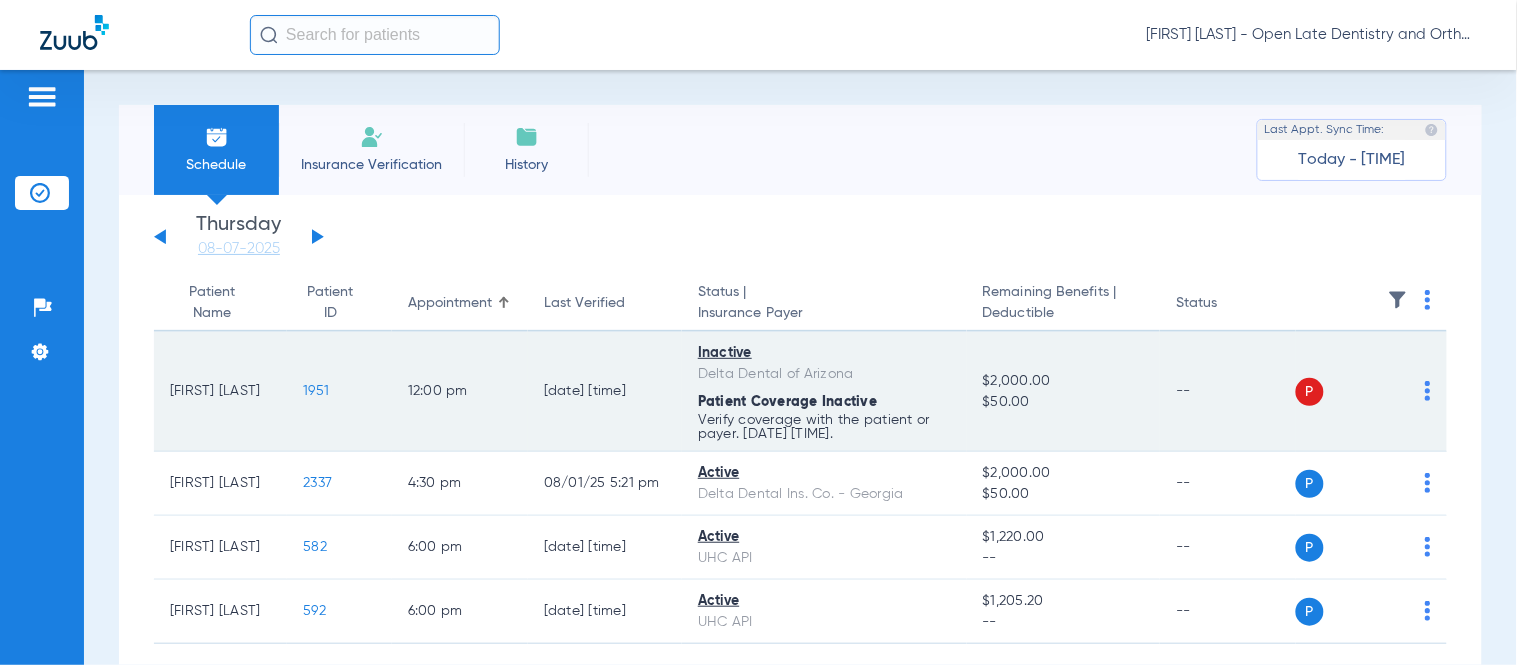 click on "1951" 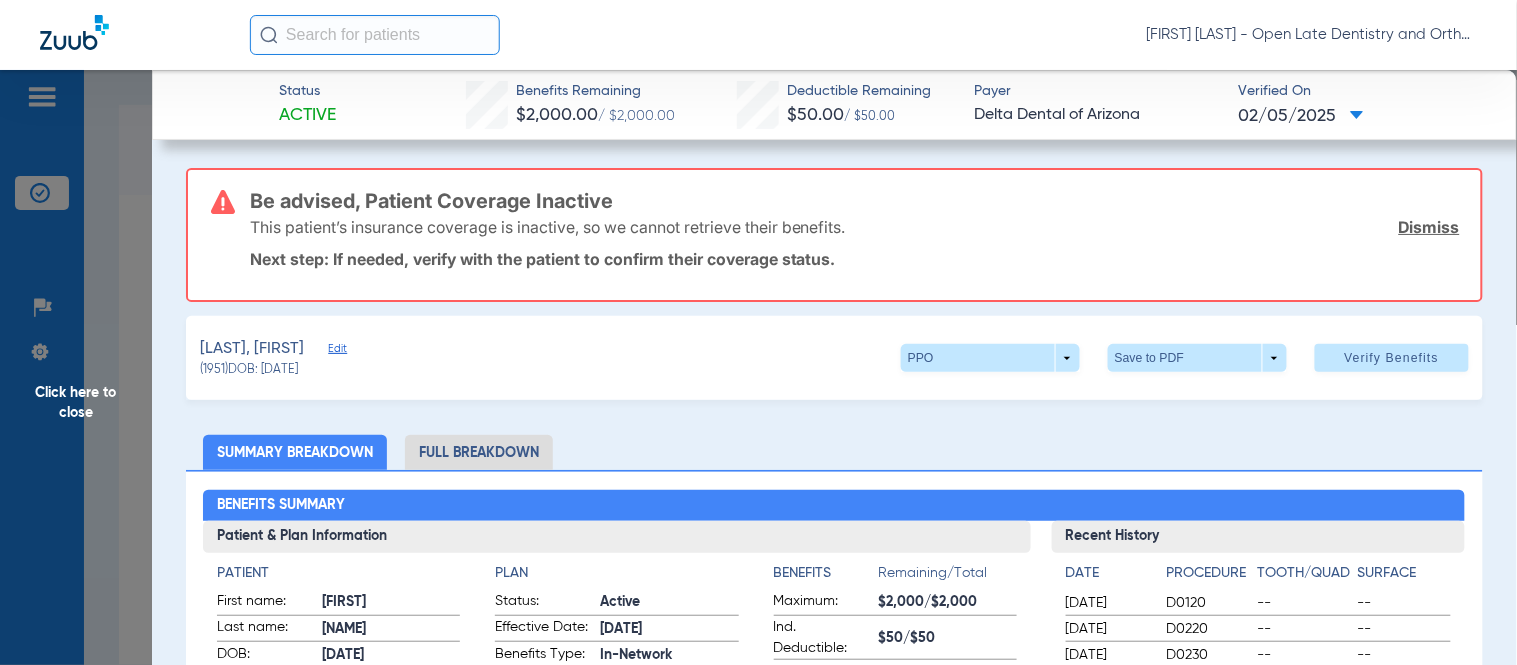 click on "Dismiss" 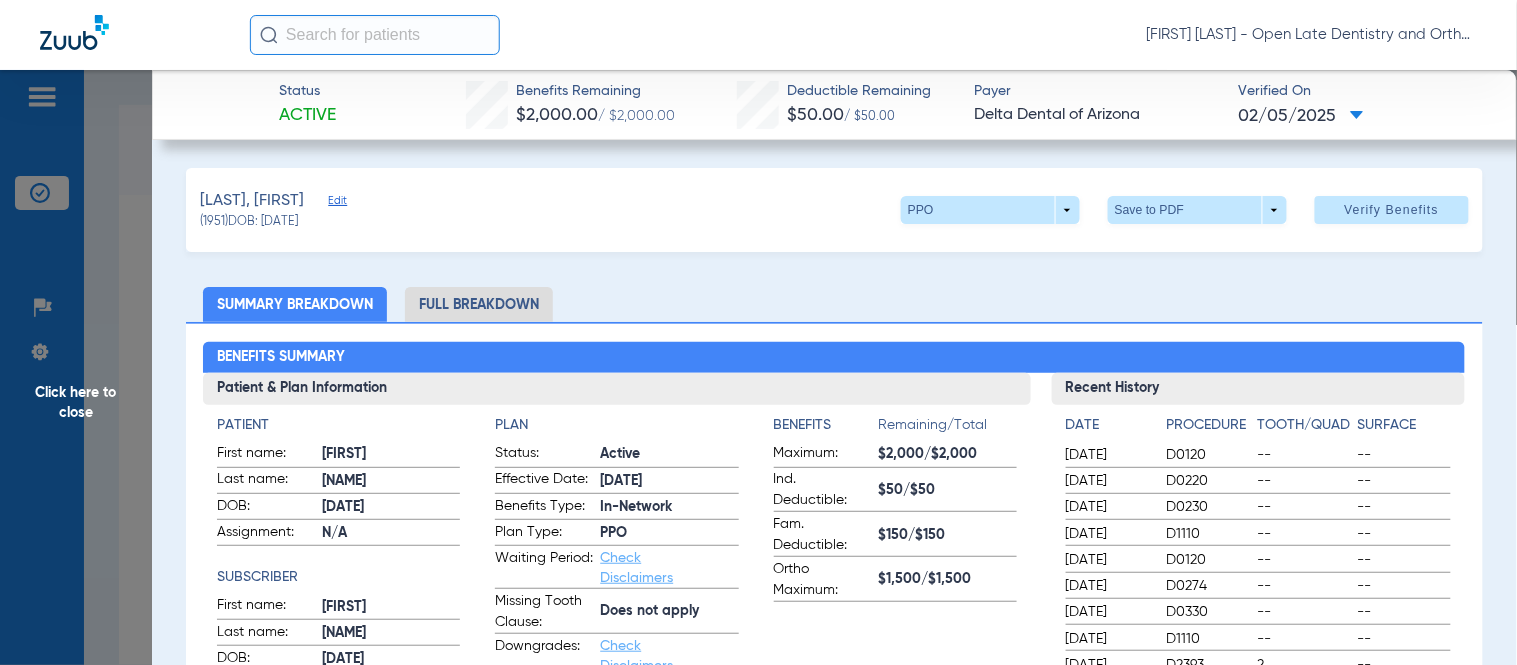 click on "Edit" 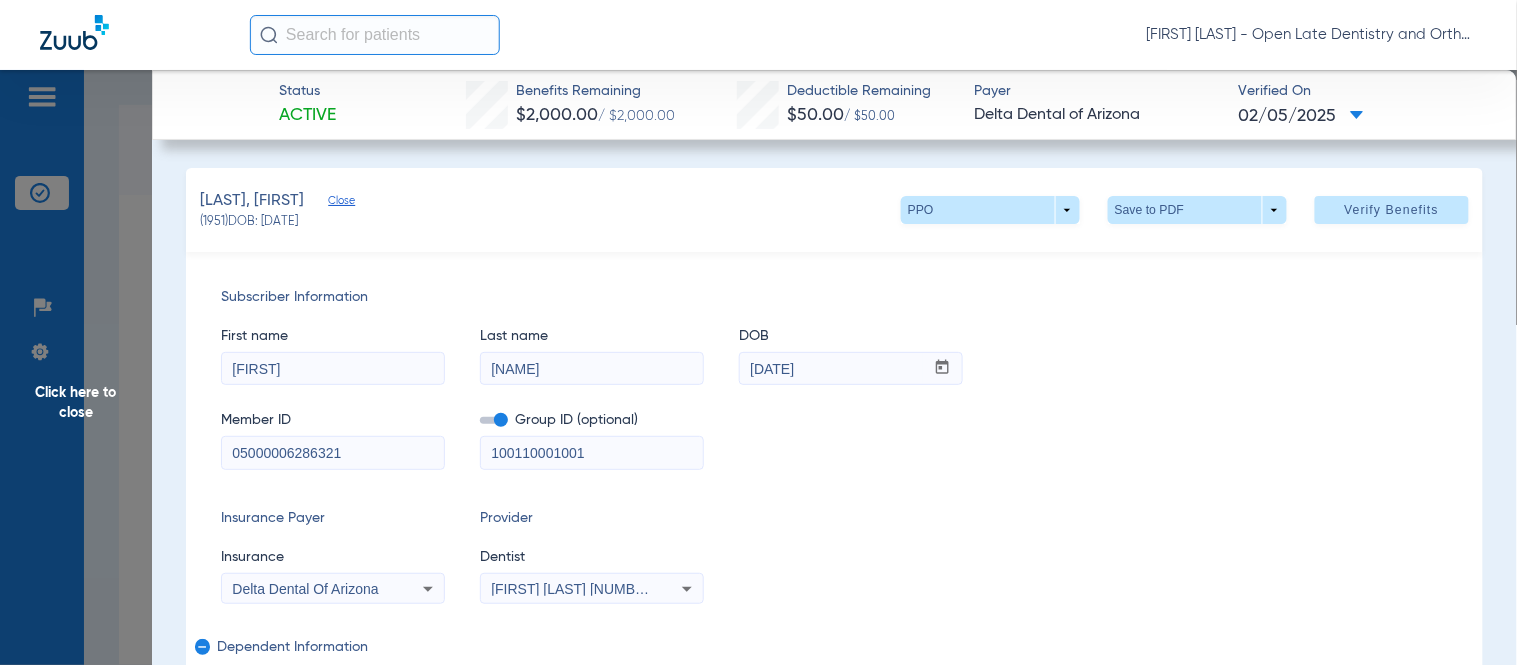 scroll, scrollTop: 222, scrollLeft: 0, axis: vertical 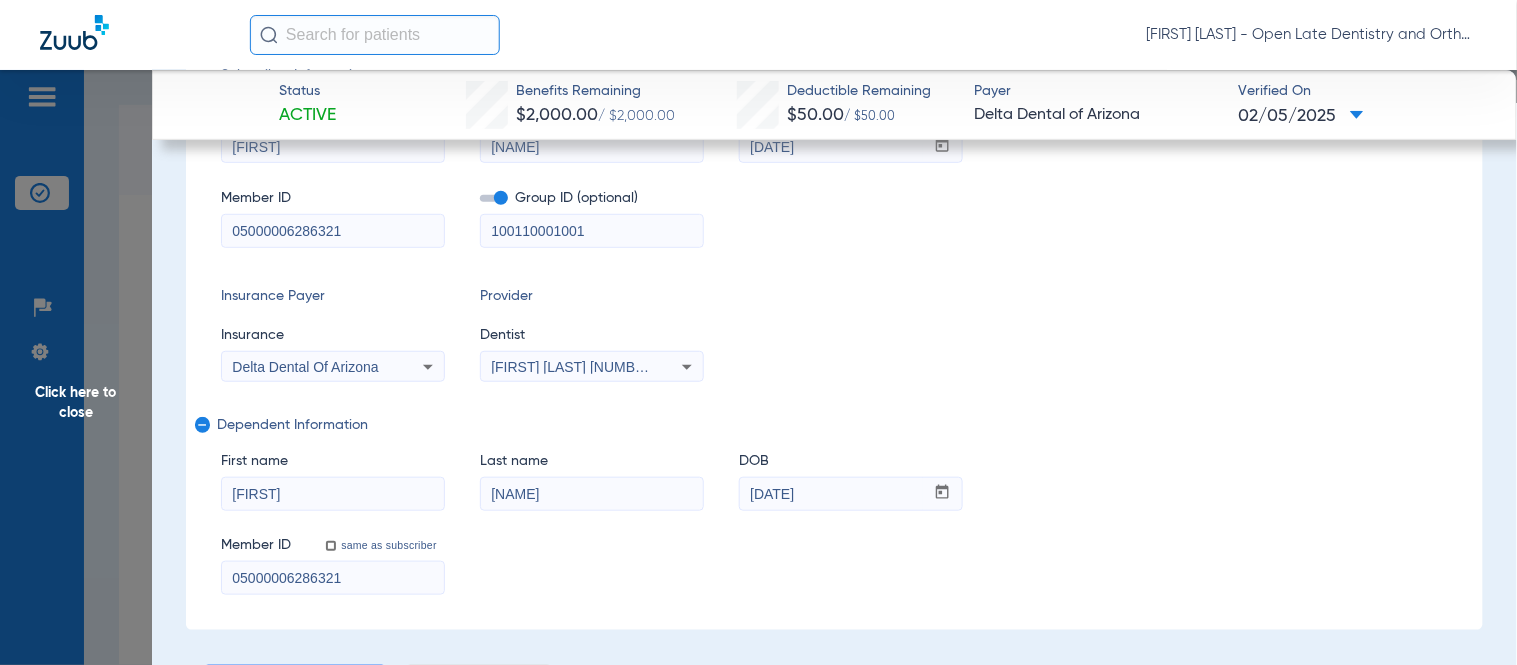click on "Click here to close" 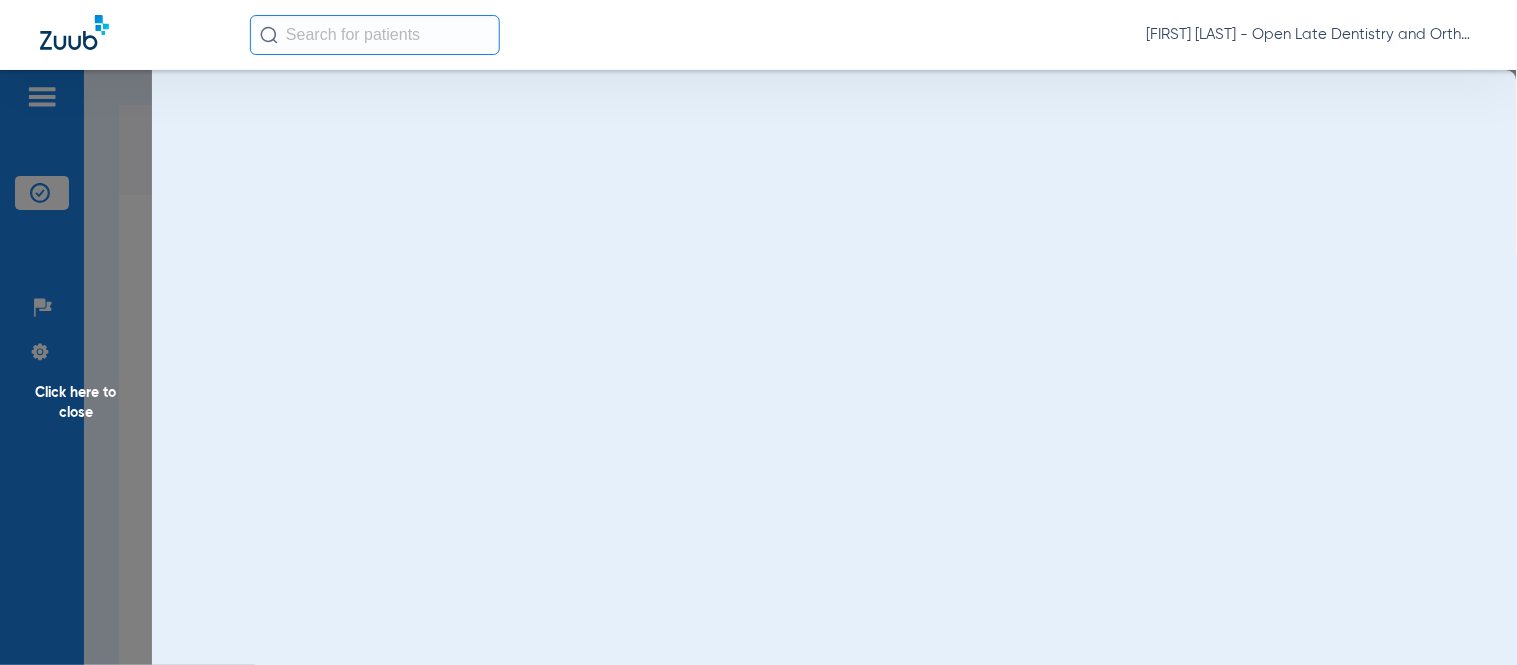 scroll, scrollTop: 0, scrollLeft: 0, axis: both 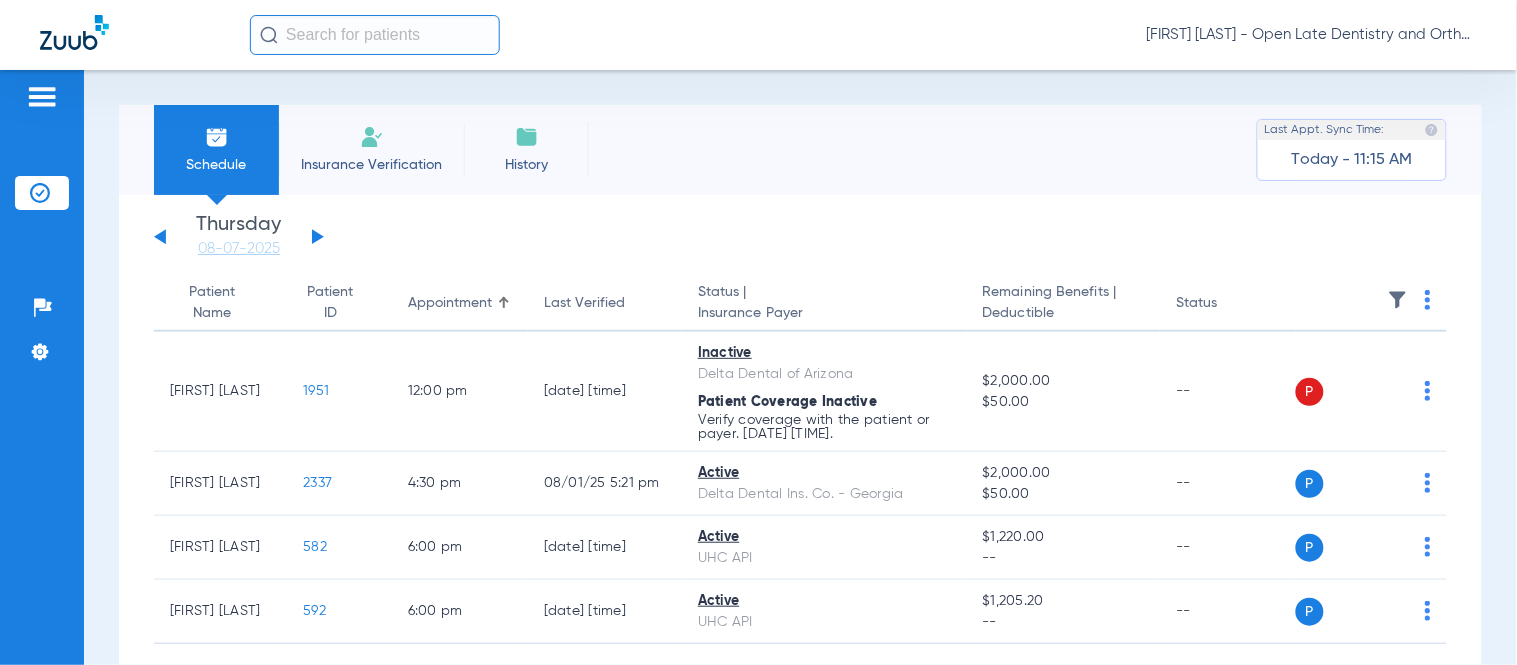 click on "Saturday   05-31-2025   Sunday   06-01-2025   Monday   06-02-2025   Tuesday   06-03-2025   Wednesday   06-04-2025   Thursday   06-05-2025   Friday   06-06-2025   Saturday   06-07-2025   Sunday   06-08-2025   Monday   06-09-2025   Tuesday   06-10-2025   Wednesday   06-11-2025   Thursday   06-12-2025   Friday   06-13-2025   Saturday   06-14-2025   Sunday   06-15-2025   Monday   06-16-2025   Tuesday   06-17-2025   Wednesday   06-18-2025   Thursday   06-19-2025   Friday   06-20-2025   Saturday   06-21-2025   Sunday   06-22-2025   Monday   06-23-2025   Tuesday   06-24-2025   Wednesday   06-25-2025   Thursday   06-26-2025   Friday   06-27-2025   Saturday   06-28-2025   Sunday   06-29-2025   Monday   06-30-2025   Tuesday   07-01-2025   Wednesday   07-02-2025   Thursday   07-03-2025   Friday   07-04-2025   Saturday   07-05-2025   Sunday   07-06-2025   Monday   07-07-2025   Tuesday   07-08-2025   Wednesday   07-09-2025   Thursday   07-10-2025   Friday   07-11-2025   Saturday   07-12-2025   Sunday   07-13-2025" 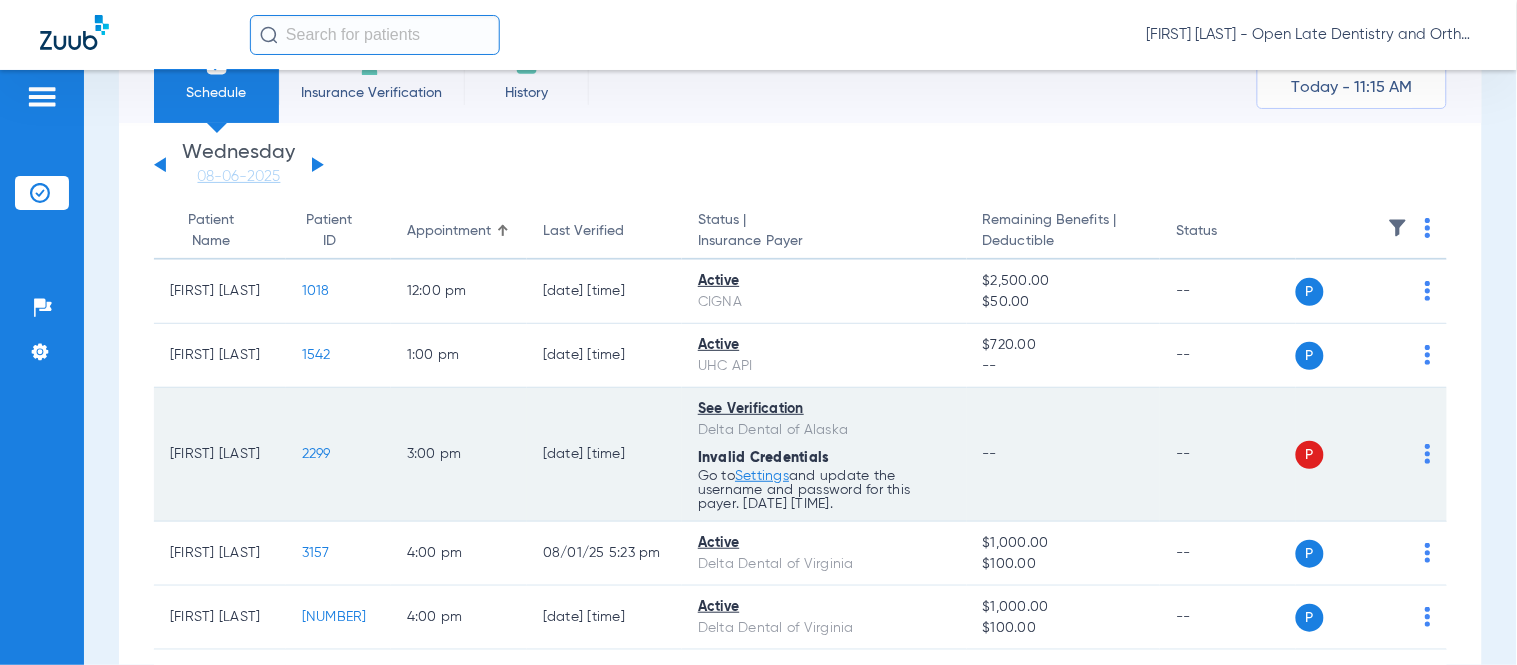 scroll, scrollTop: 111, scrollLeft: 0, axis: vertical 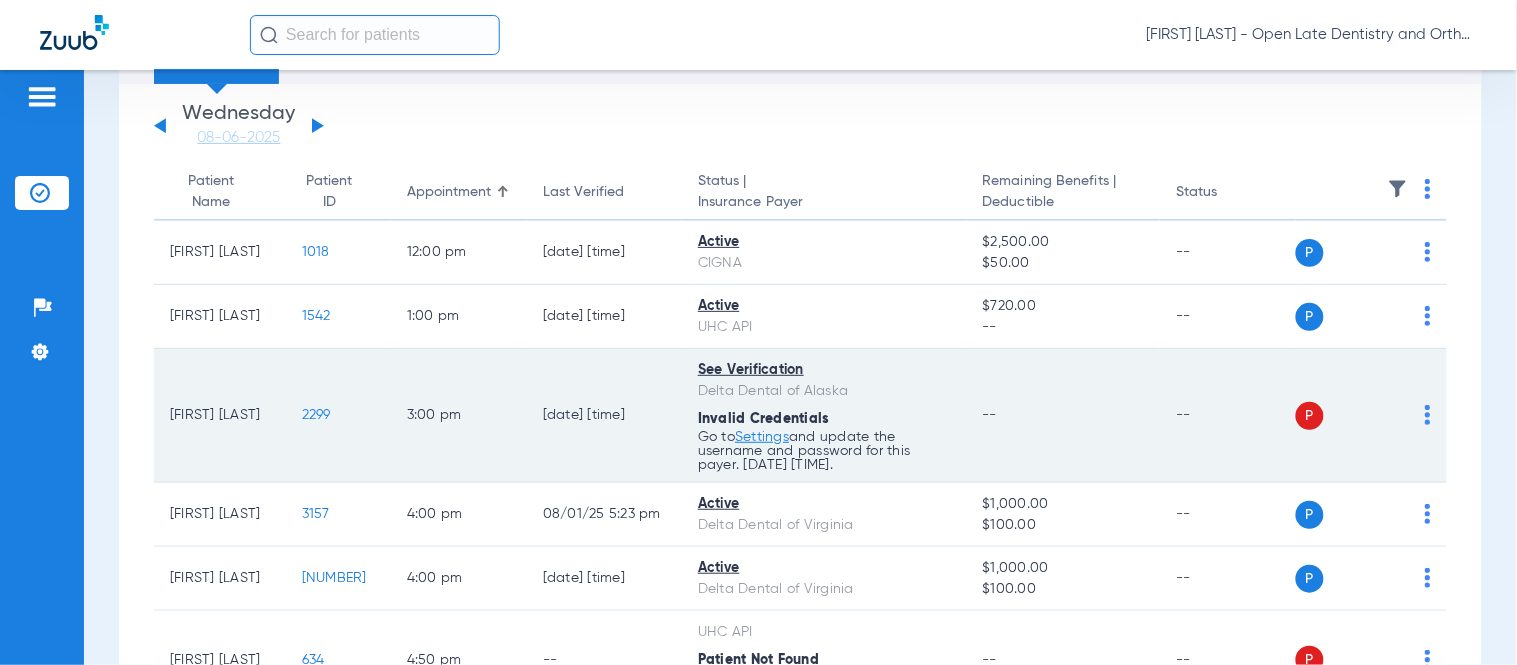 click on "2299" 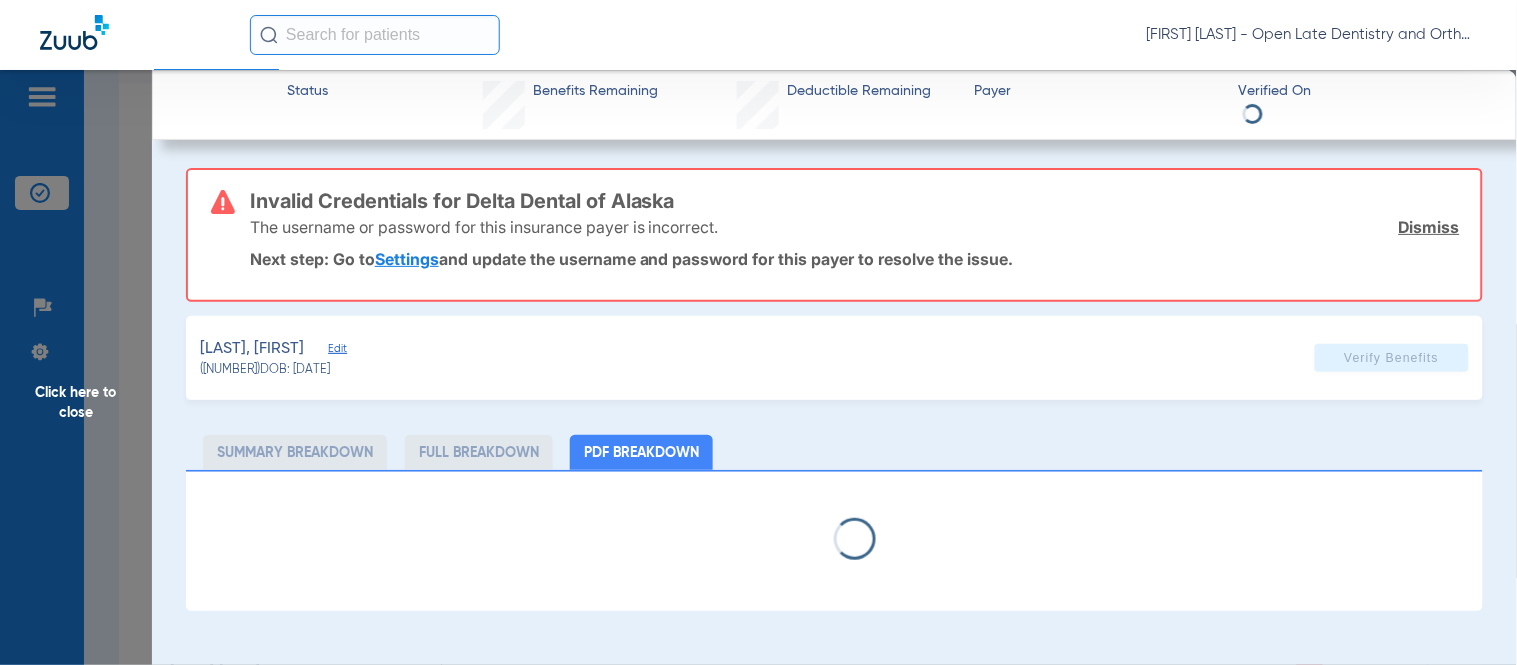 click on "Dismiss" 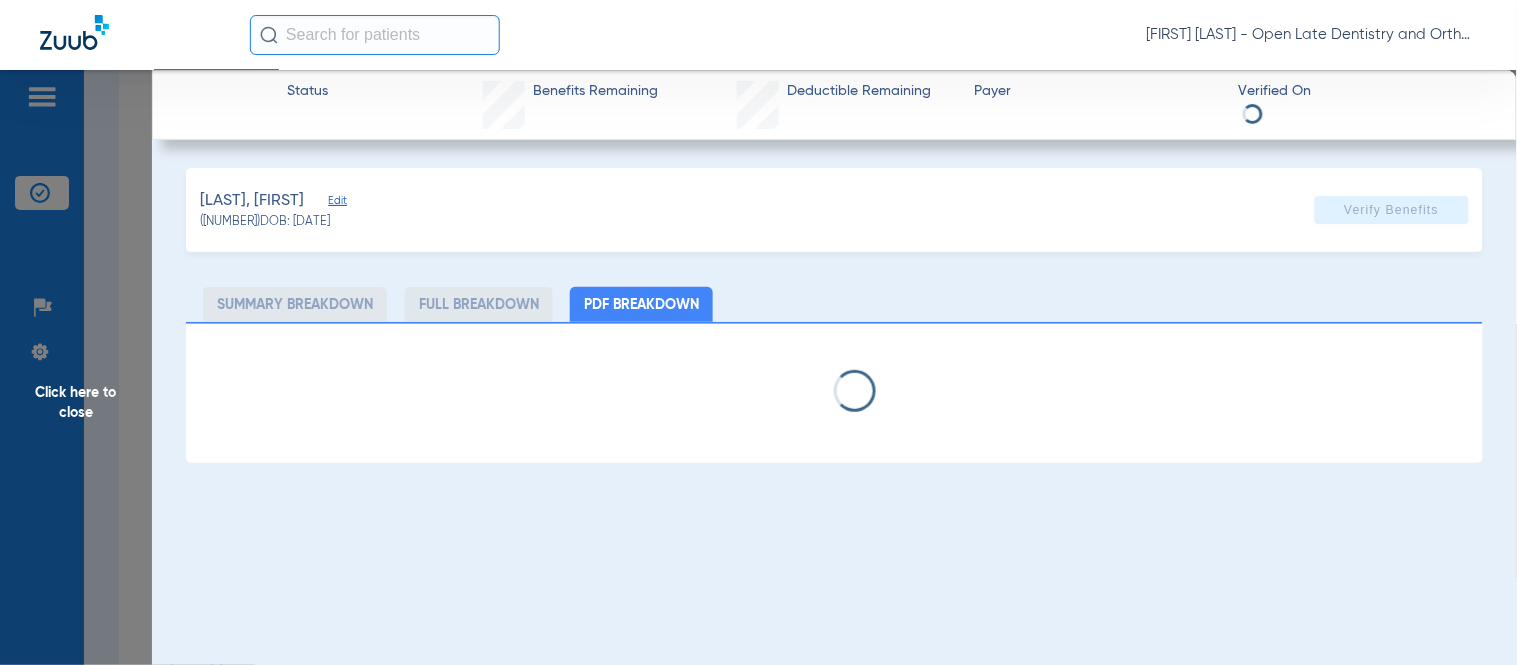 click on "Edit ([NUMBER]) DOB: [DATE] Verify Benefits Subscriber Information First name [FIRST] Last name [LAST] DOB mm / dd / yyyy [DATE] Member ID [NUMBER] Group ID (optional) [NUMBER] Insurance Payer Insurance Delta Dental Of Alaska Provider Dentist [FIRST] [LAST] [NUMBER] Summary Breakdown Full Breakdown PDF Breakdown" 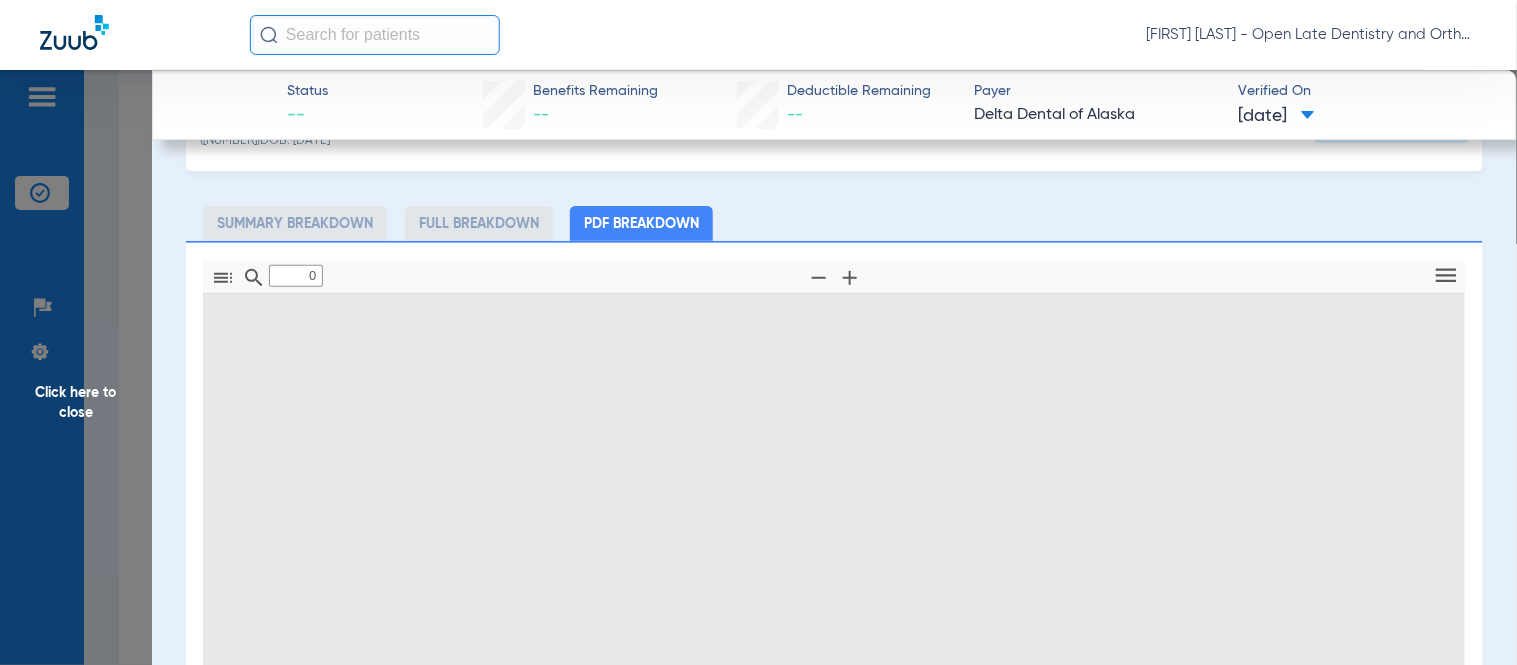type on "1" 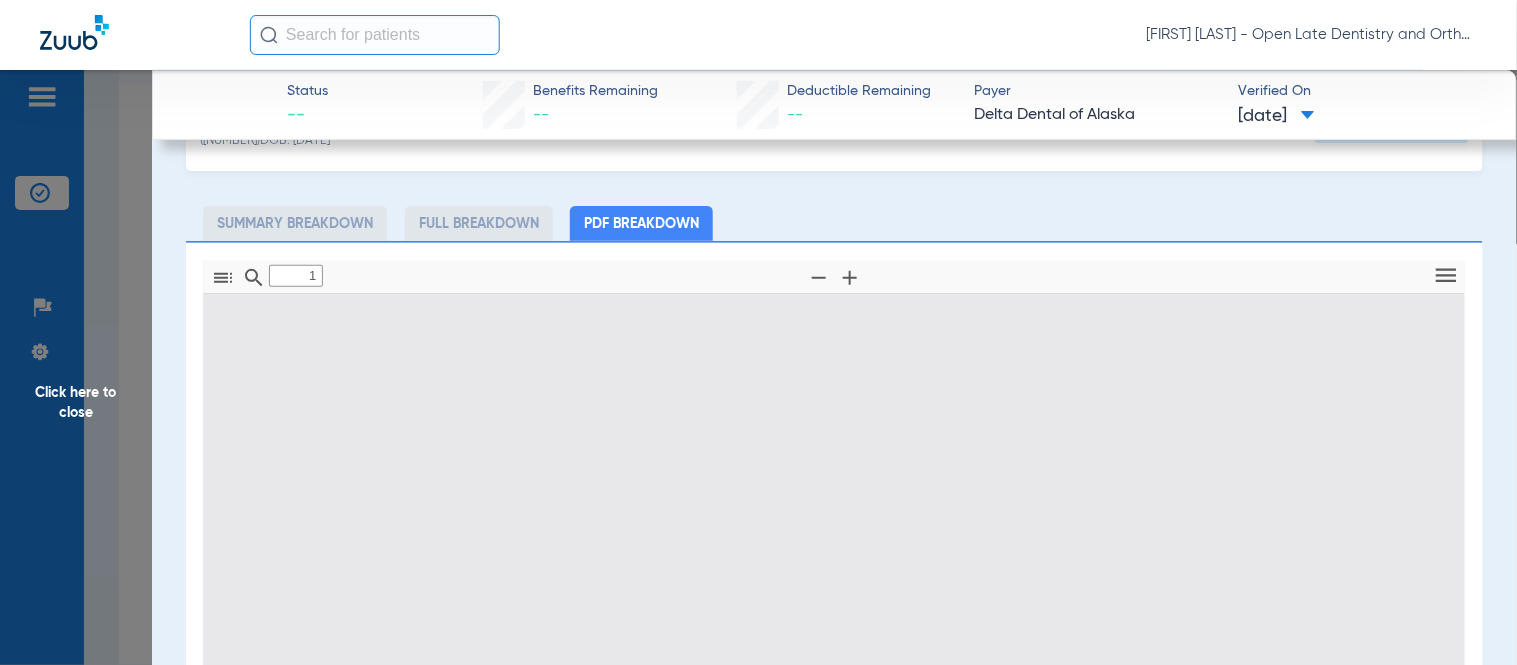 scroll, scrollTop: 168, scrollLeft: 0, axis: vertical 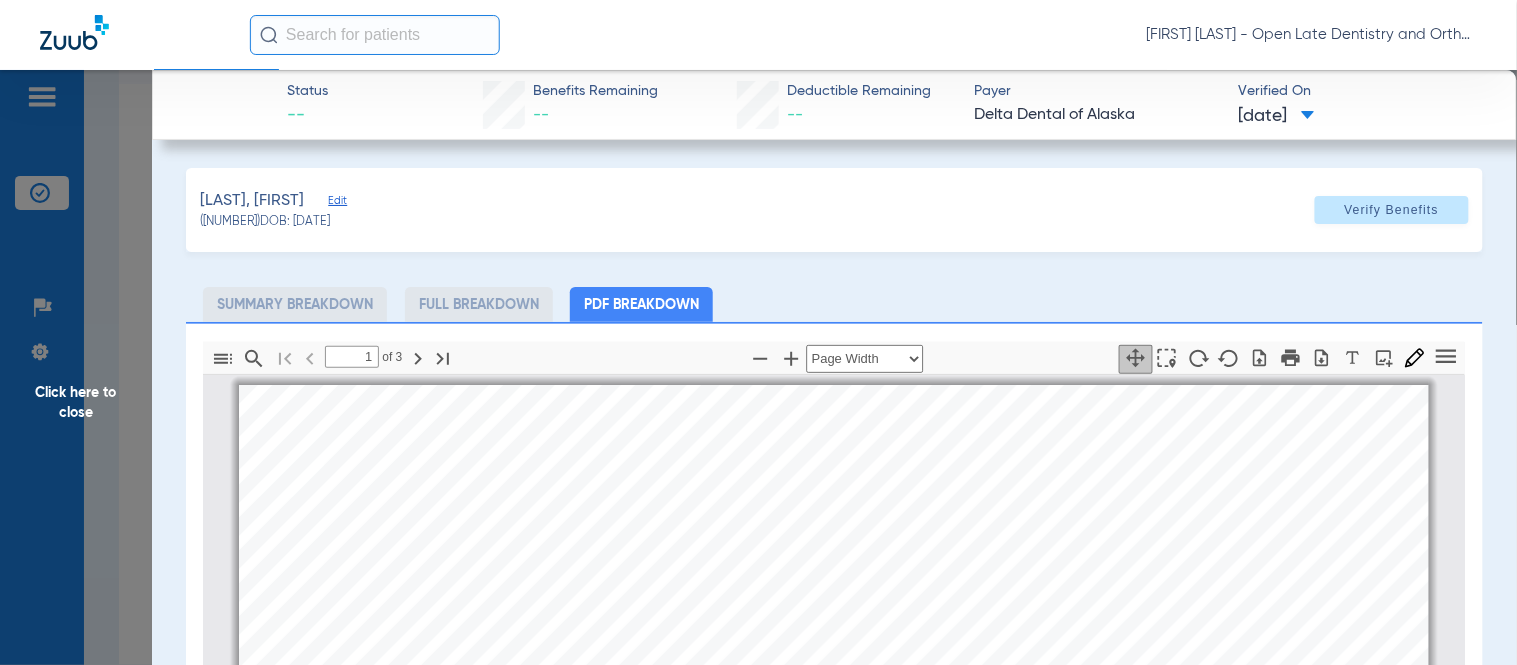 drag, startPoint x: 73, startPoint y: 395, endPoint x: 94, endPoint y: 390, distance: 21.587032 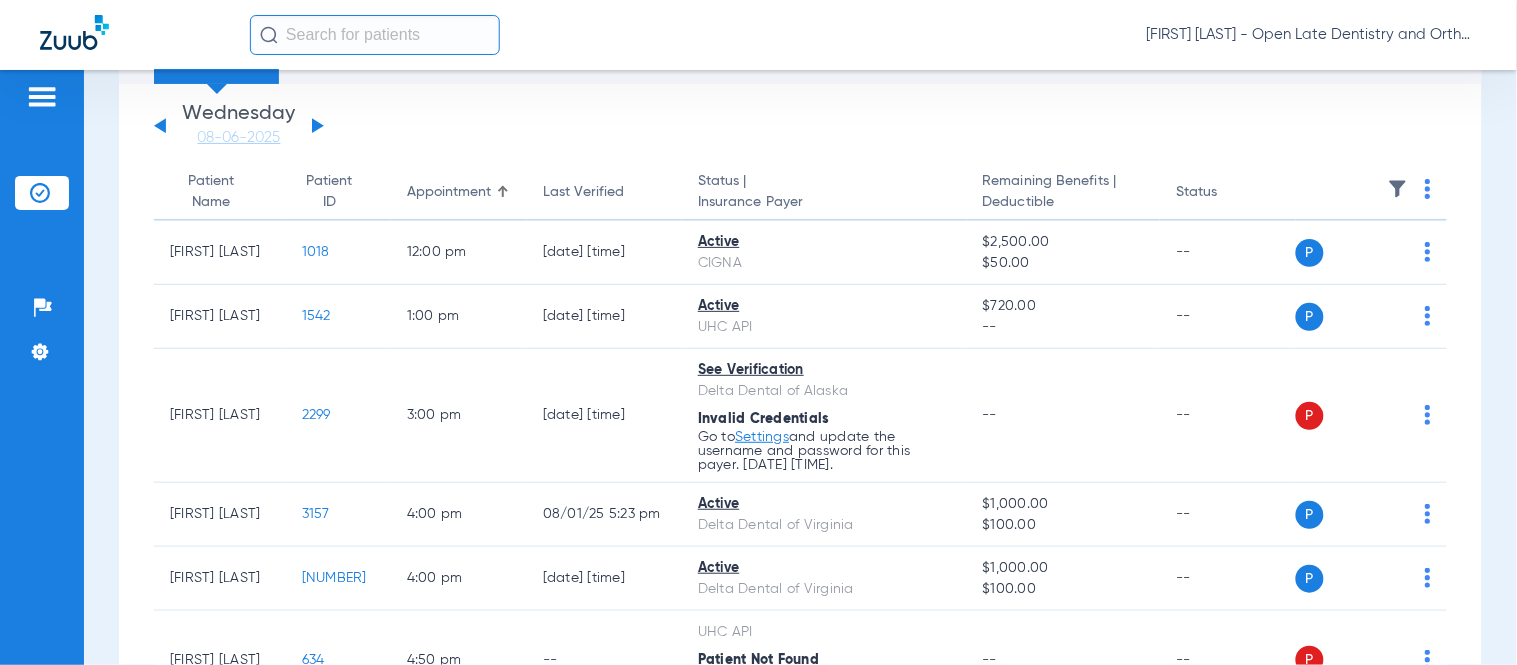 click 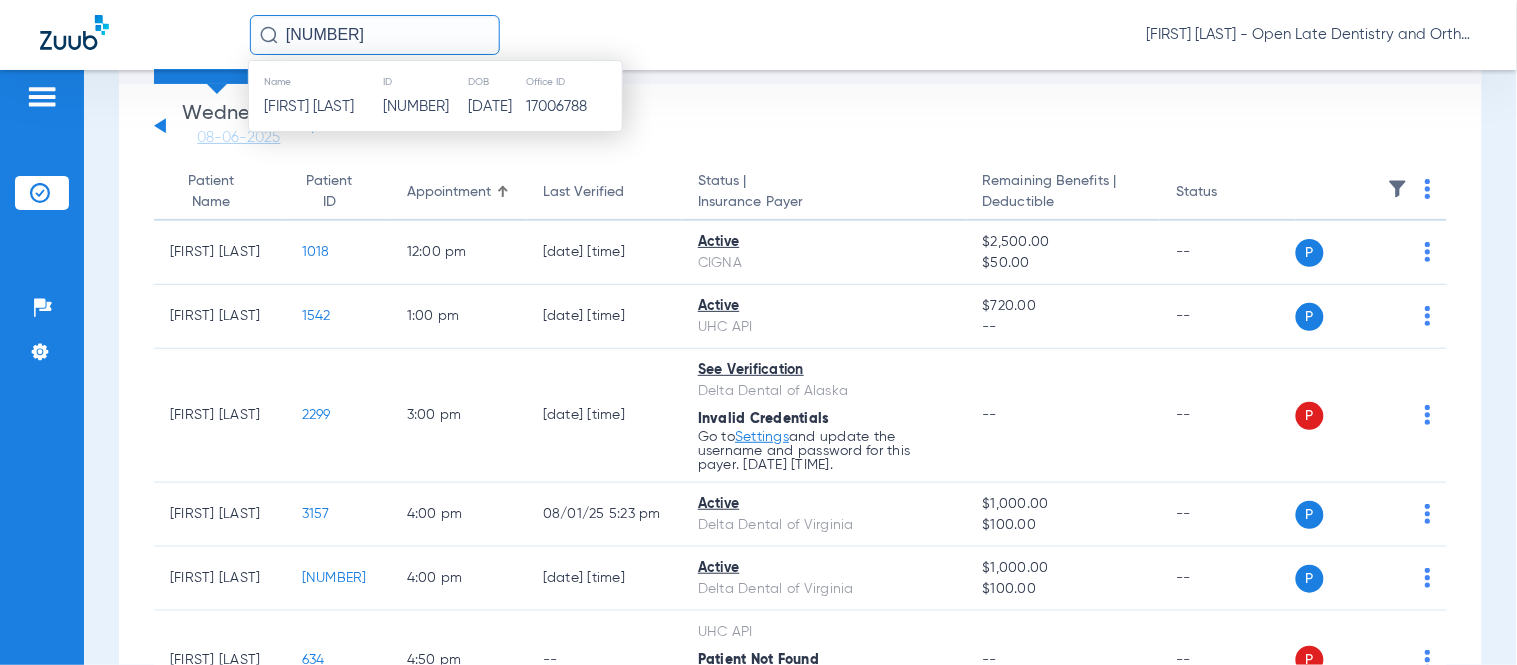 click on "[NUMBER]" 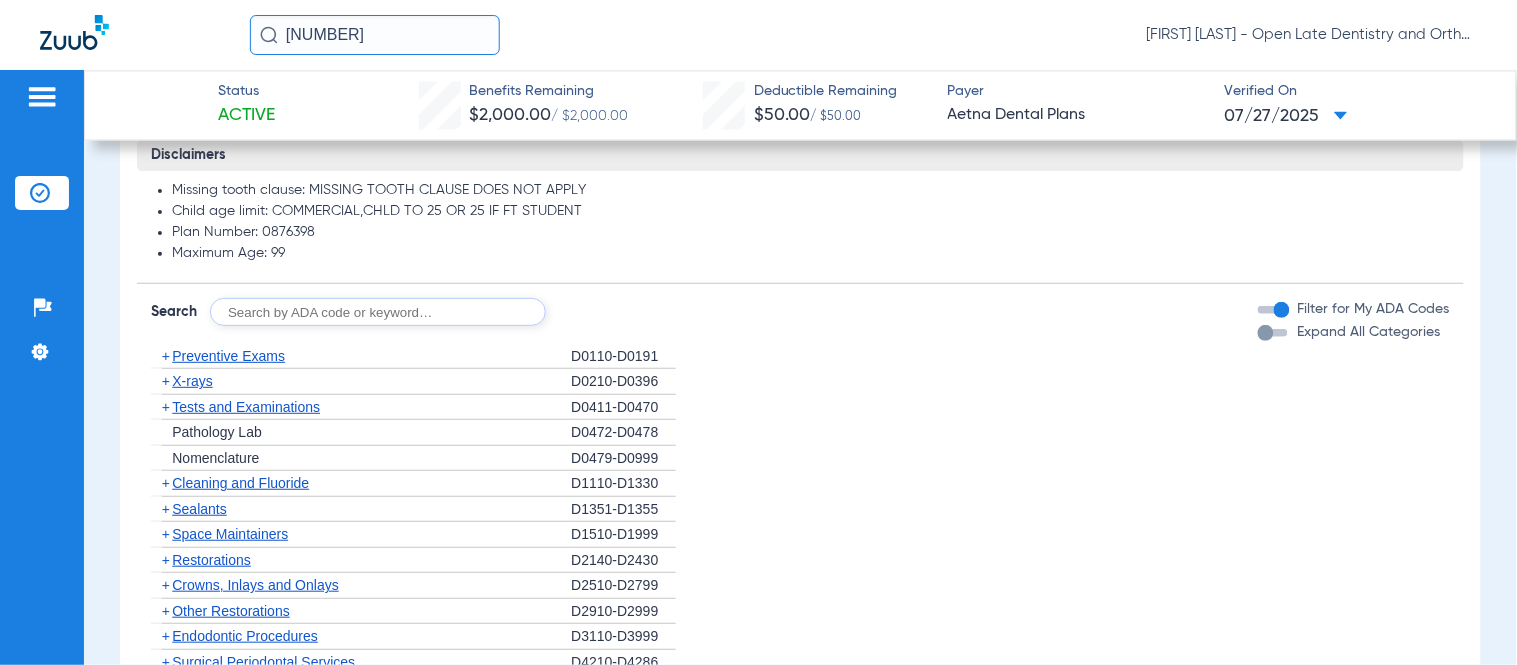 scroll, scrollTop: 1047, scrollLeft: 0, axis: vertical 